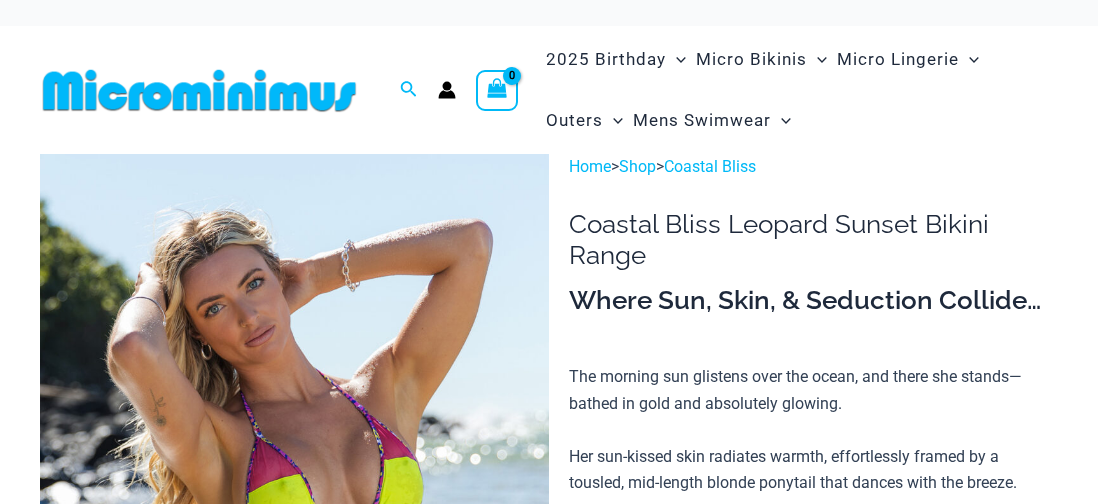scroll, scrollTop: 227, scrollLeft: 0, axis: vertical 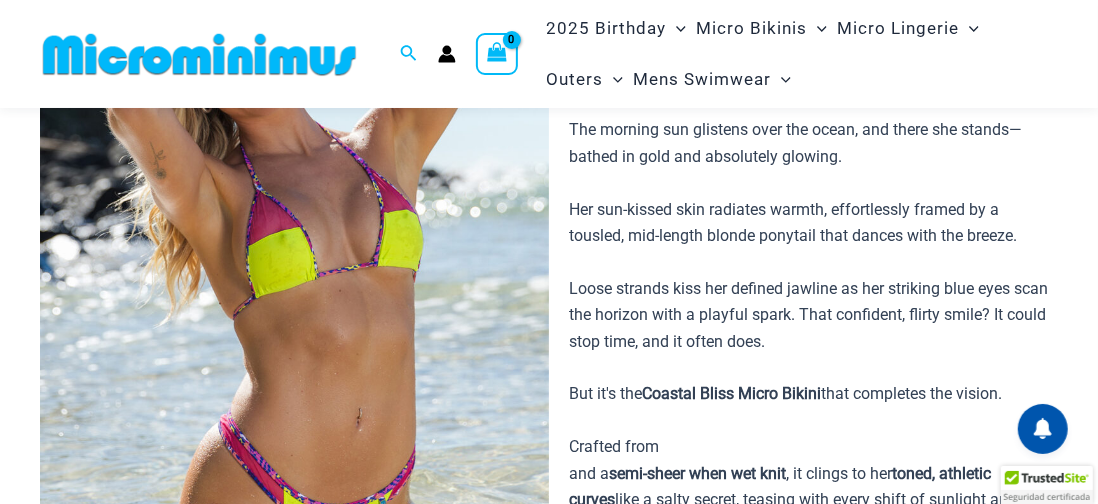 click at bounding box center [294, 291] 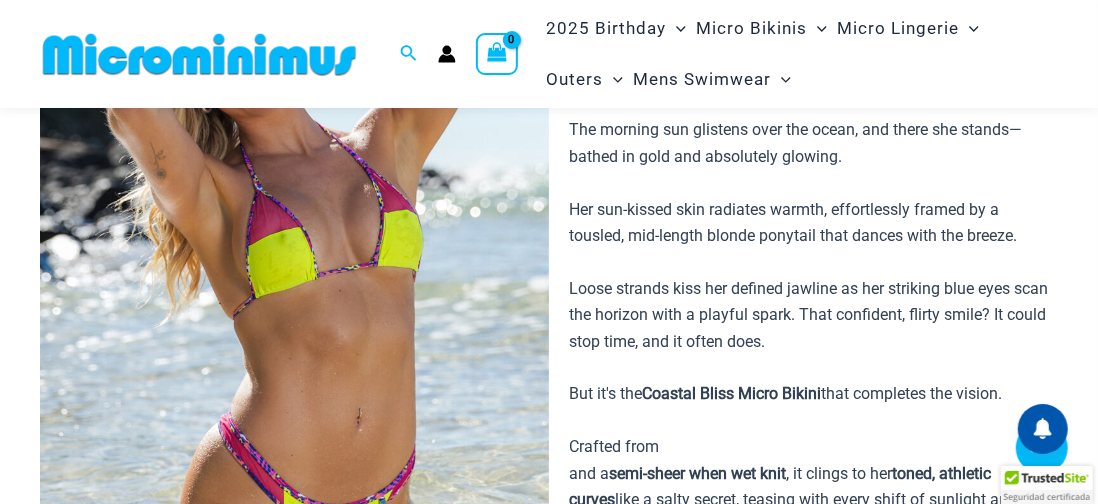click at bounding box center [294, 291] 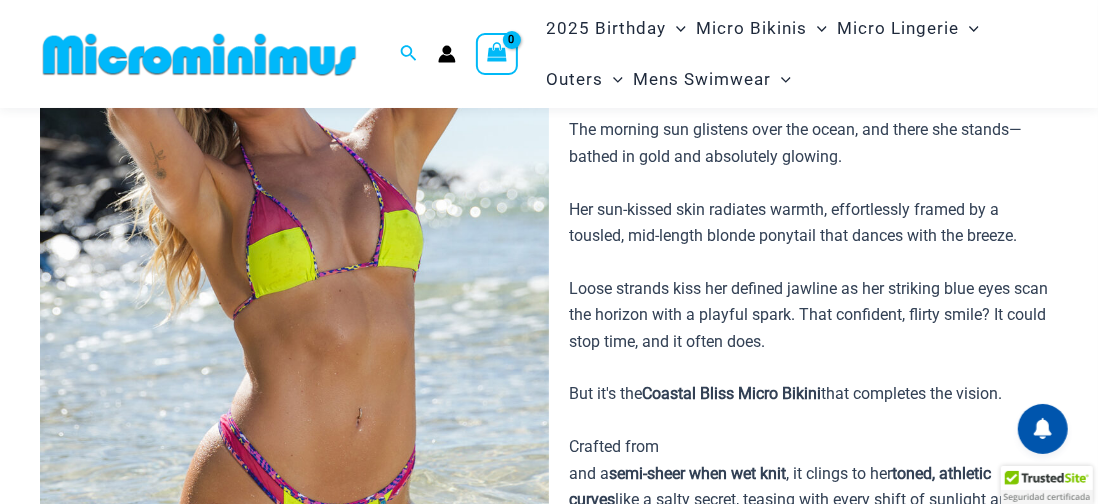 click at bounding box center (294, 291) 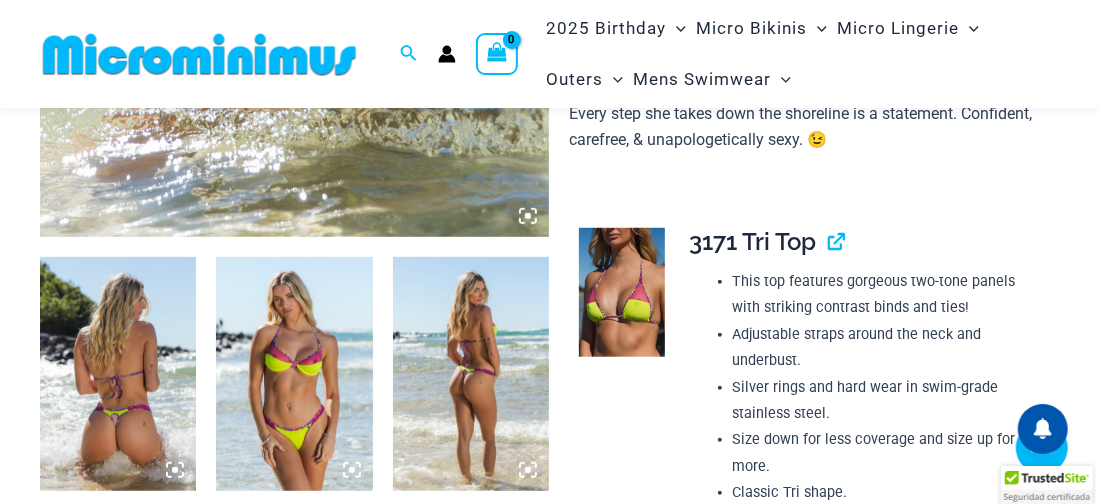 click at bounding box center (294, 374) 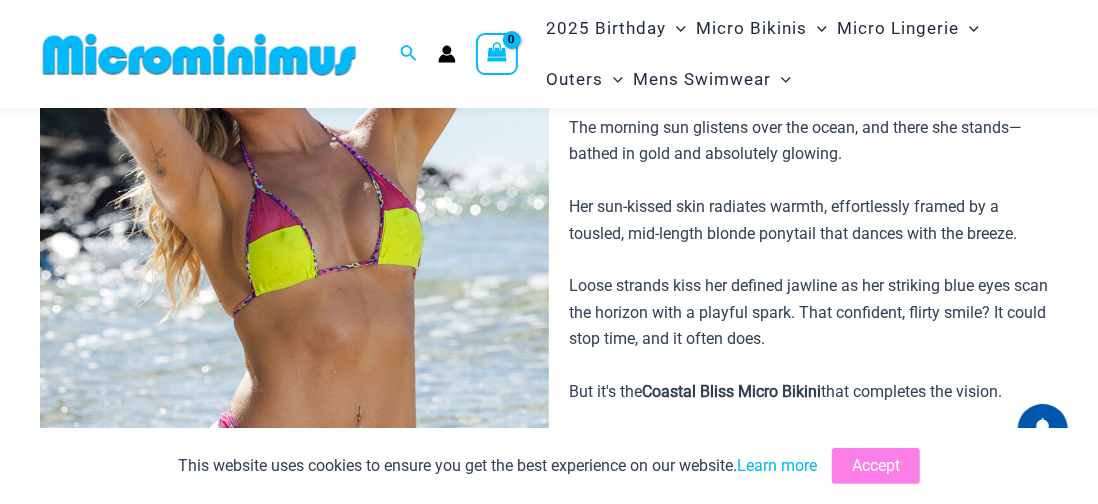scroll, scrollTop: 0, scrollLeft: 0, axis: both 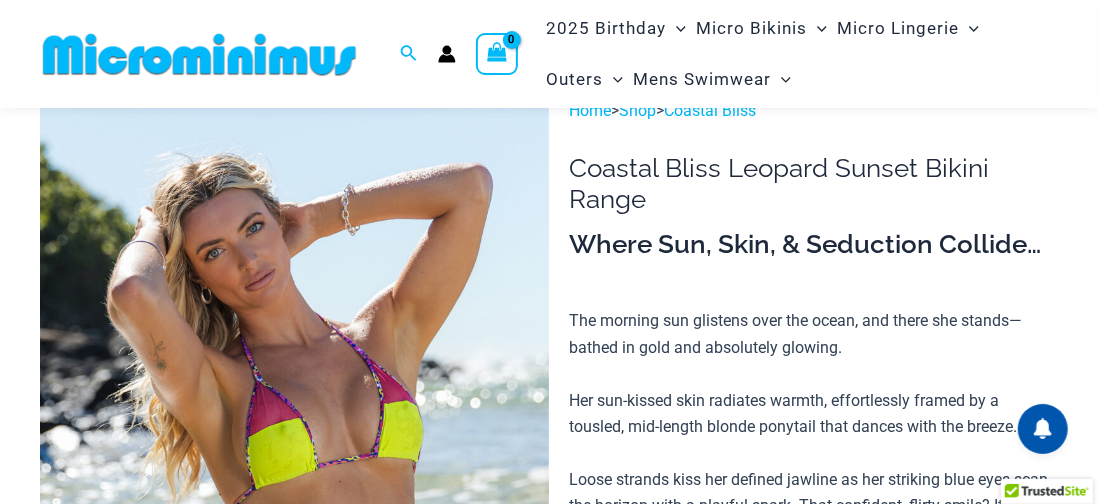 click at bounding box center (294, 482) 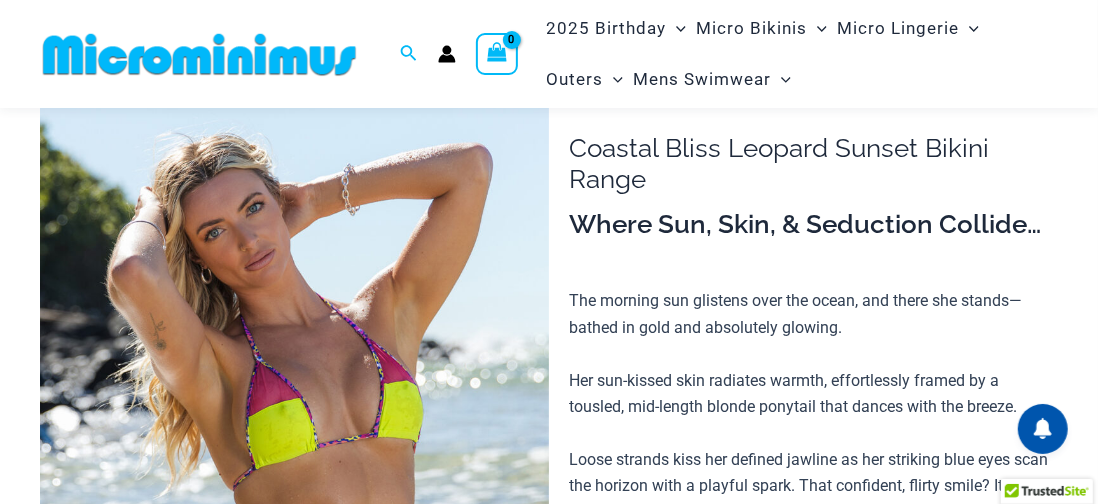 click at bounding box center [294, 462] 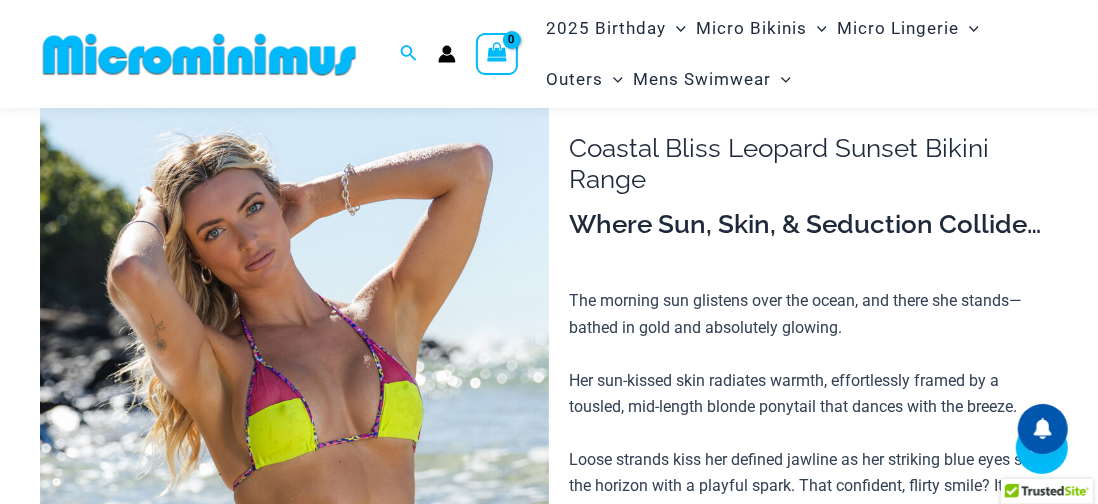 click at bounding box center (294, 984) 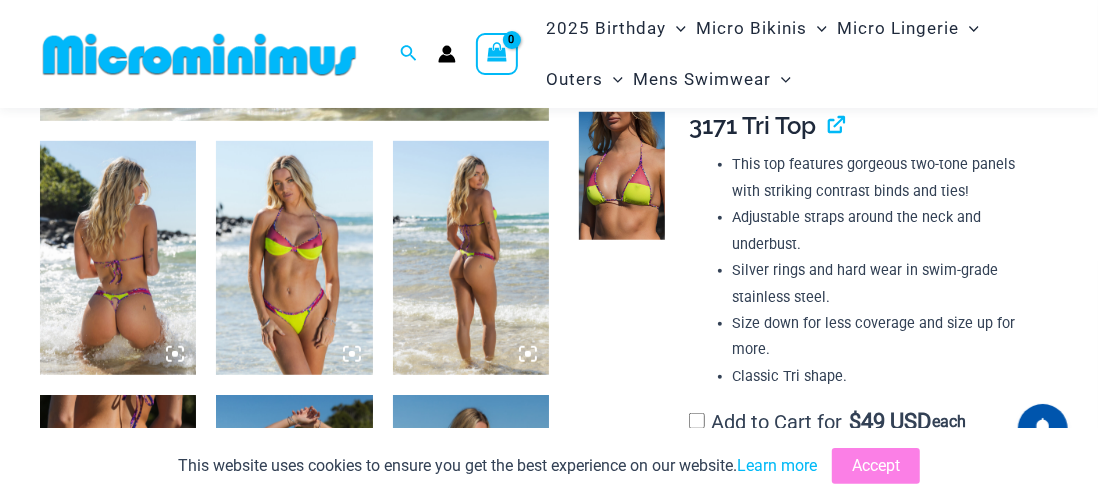 scroll, scrollTop: 760, scrollLeft: 0, axis: vertical 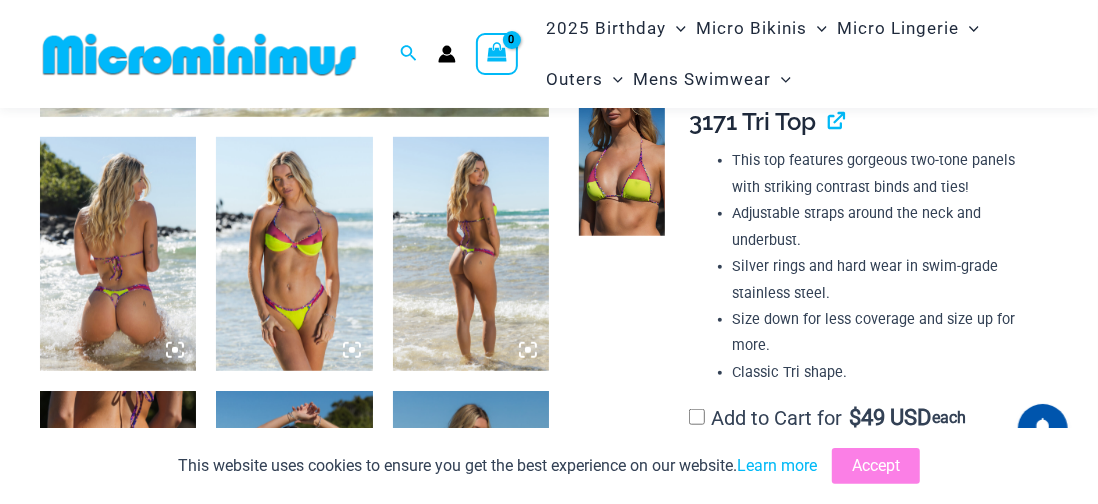 click on "Accept" at bounding box center [876, 466] 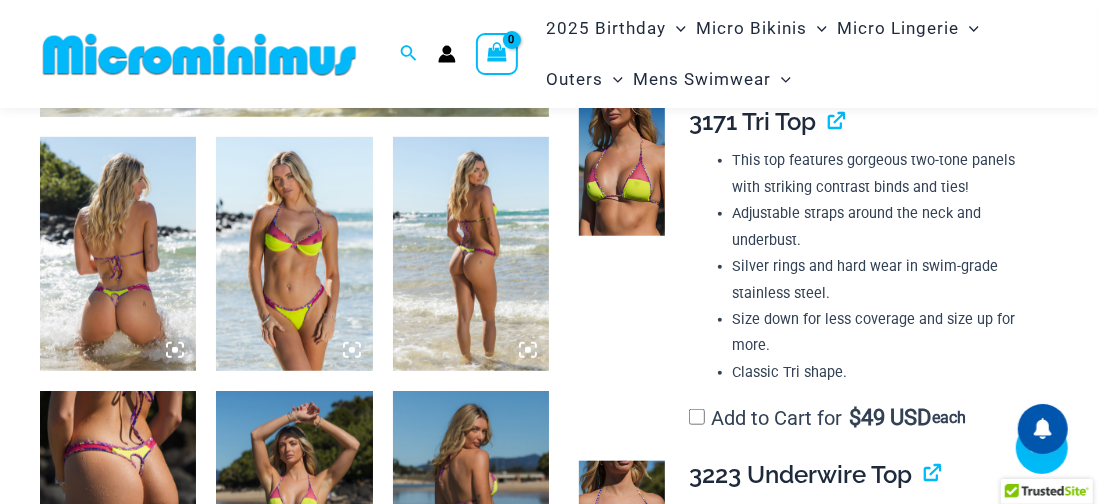 click at bounding box center [294, 254] 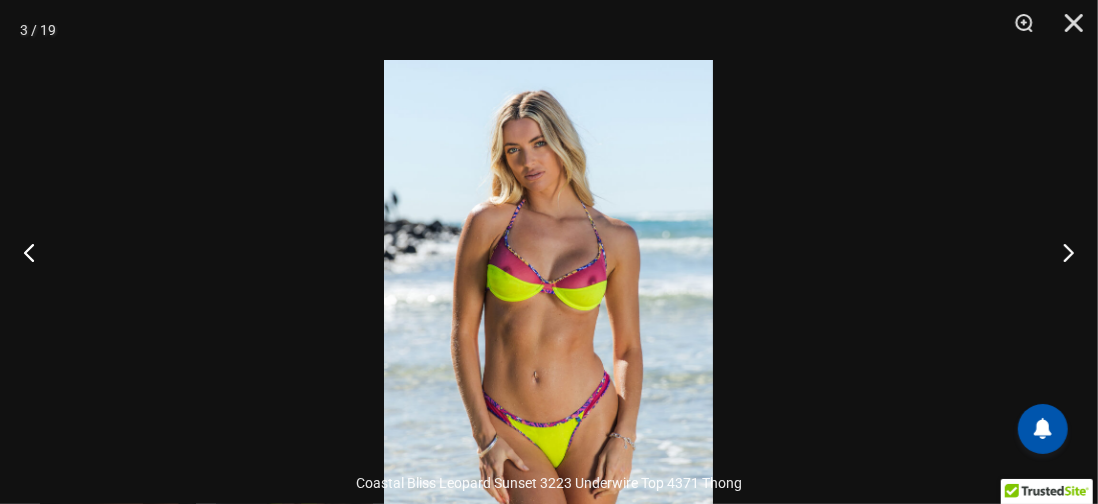 click at bounding box center (37, 252) 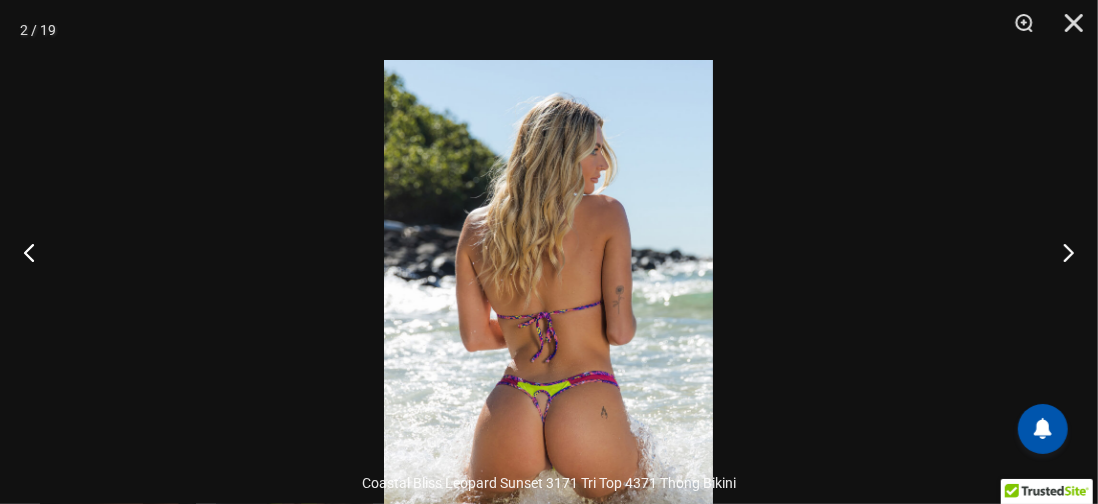 click at bounding box center [37, 252] 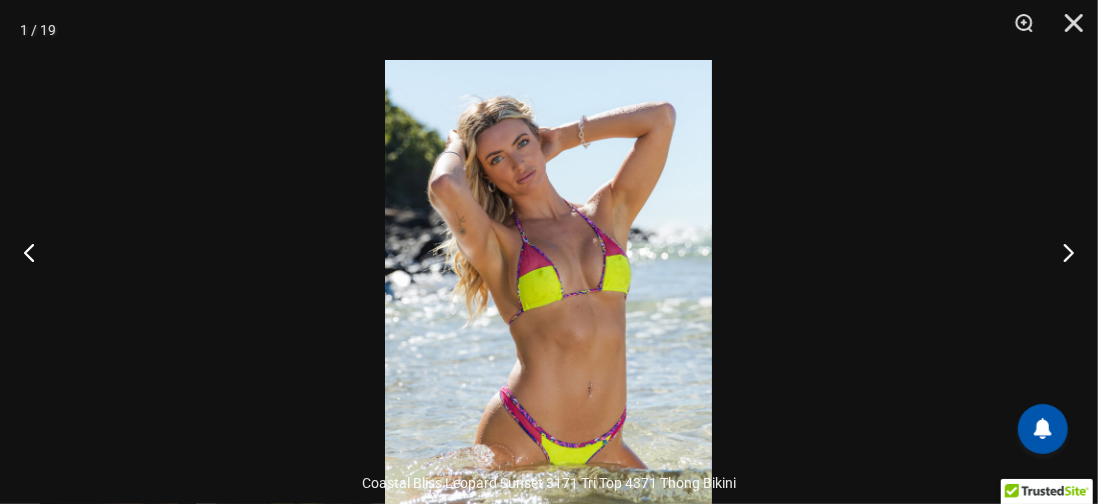 click at bounding box center (37, 252) 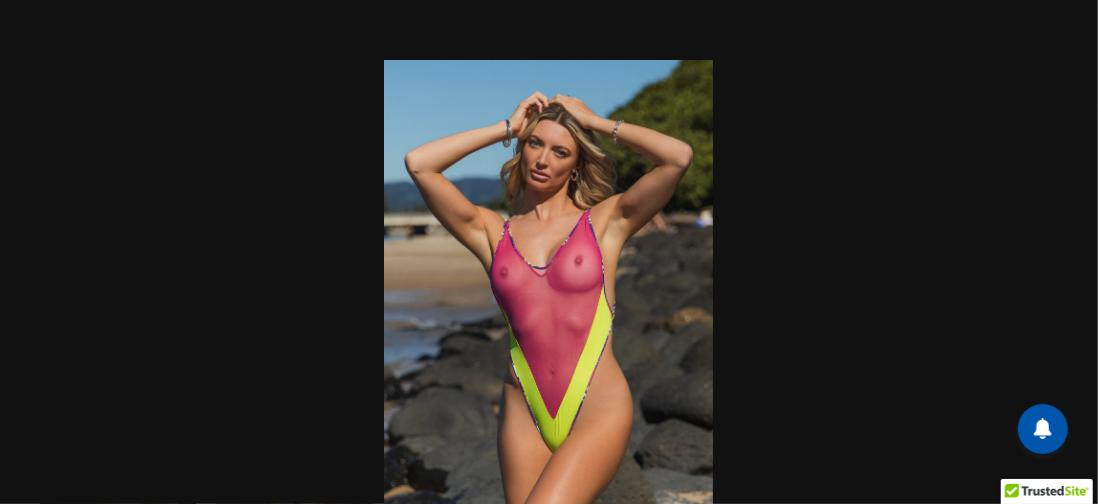 click at bounding box center [549, 252] 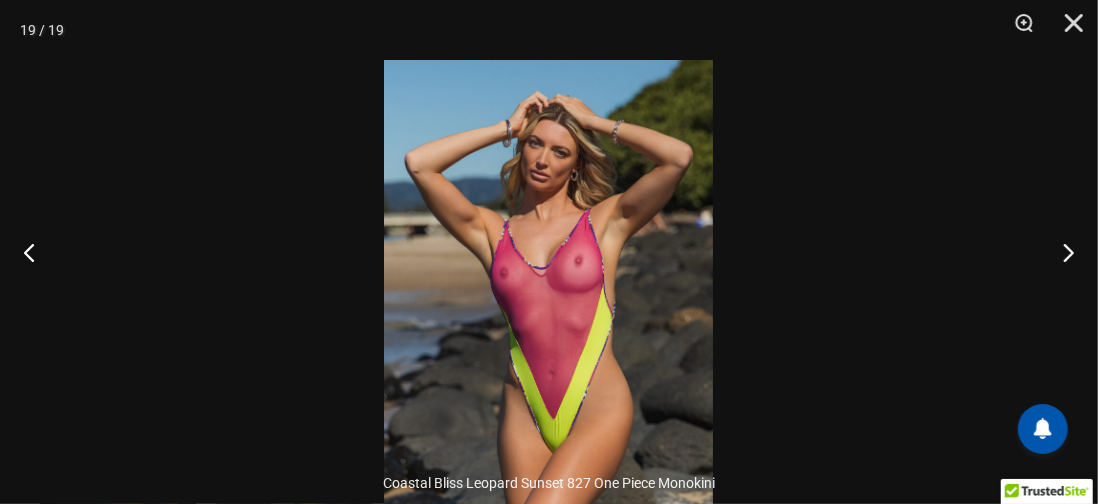 click at bounding box center (1060, 252) 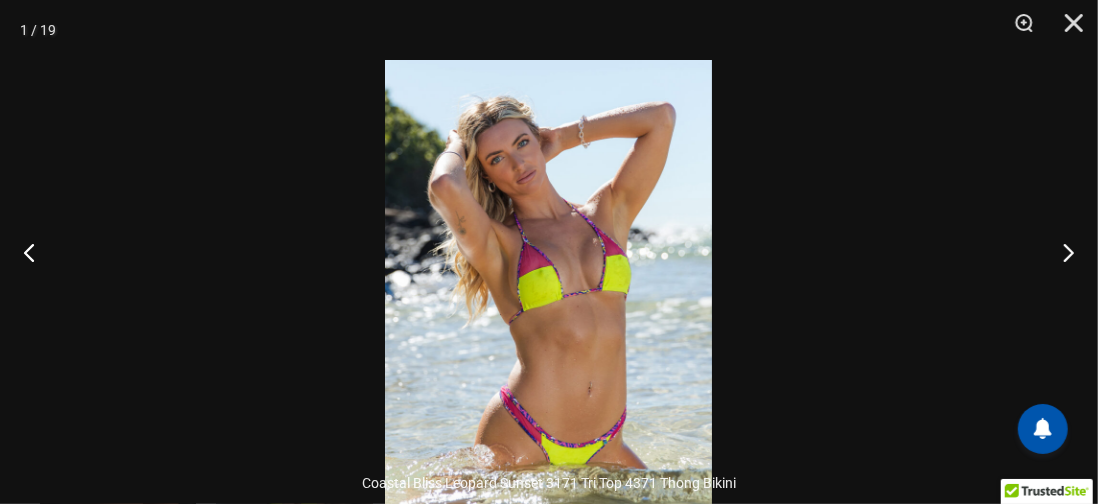 click at bounding box center (1060, 252) 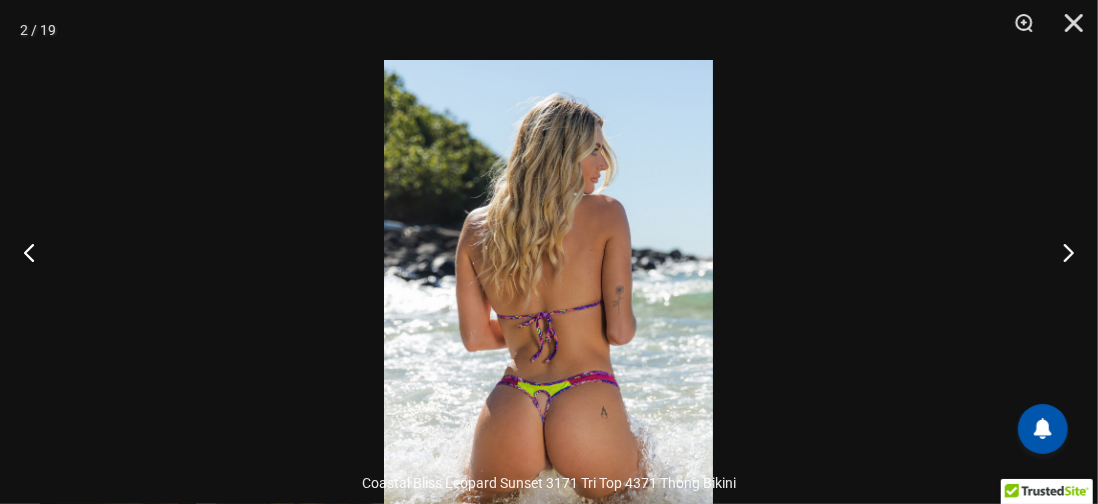 click at bounding box center [1060, 252] 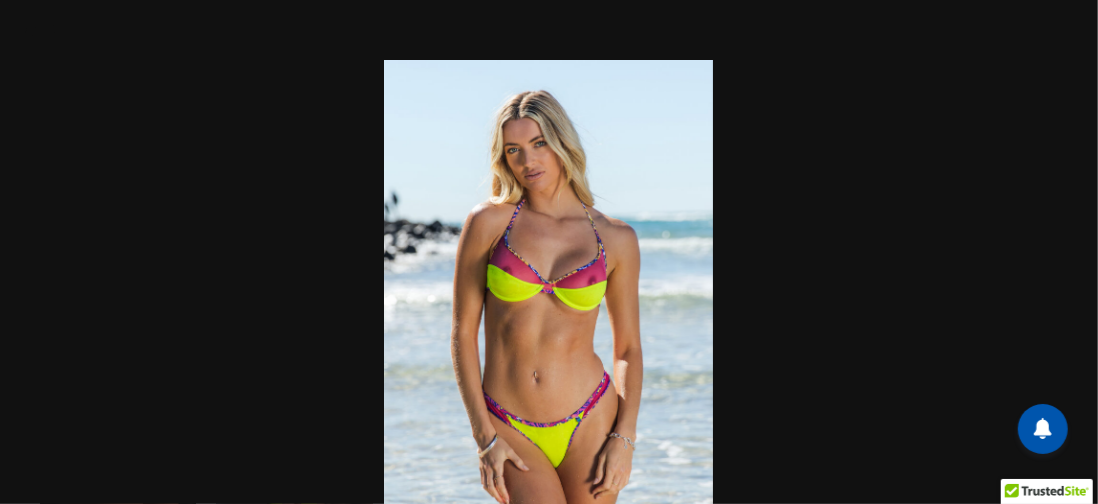 click at bounding box center [549, 252] 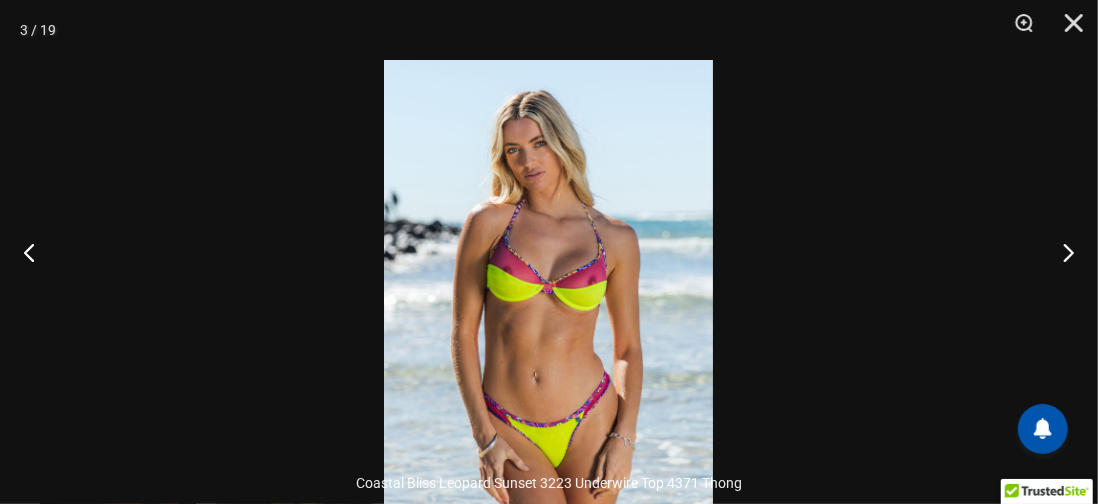 click at bounding box center [1060, 252] 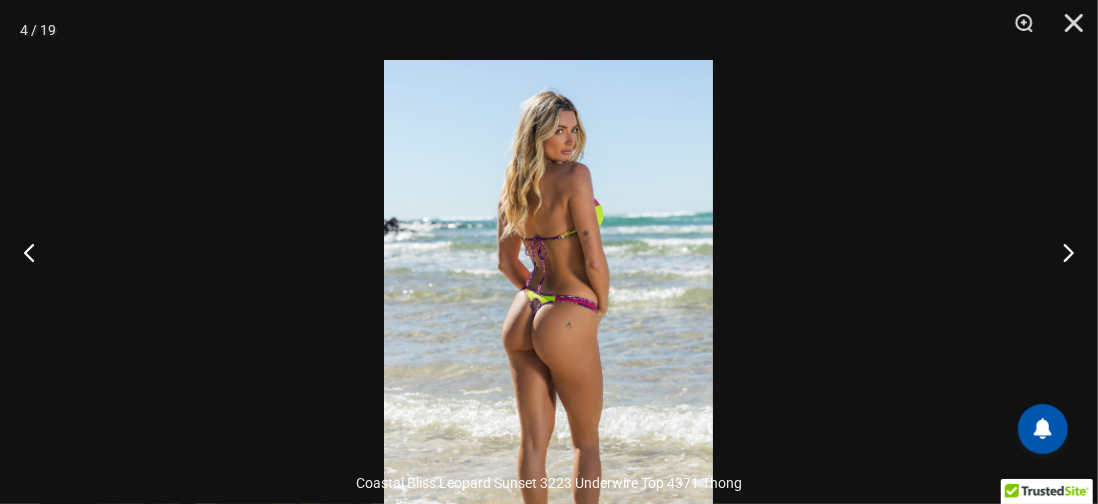click at bounding box center (1060, 252) 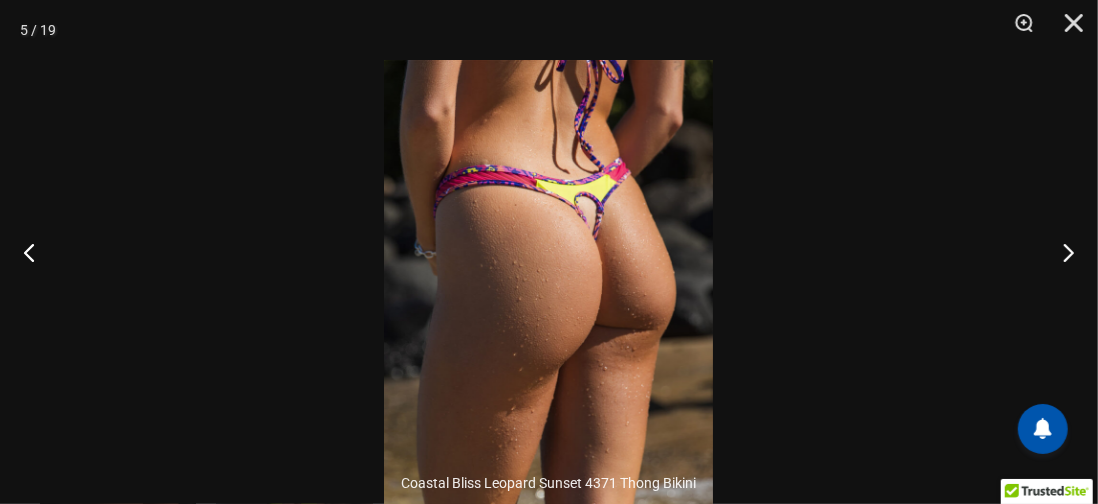click at bounding box center [1060, 252] 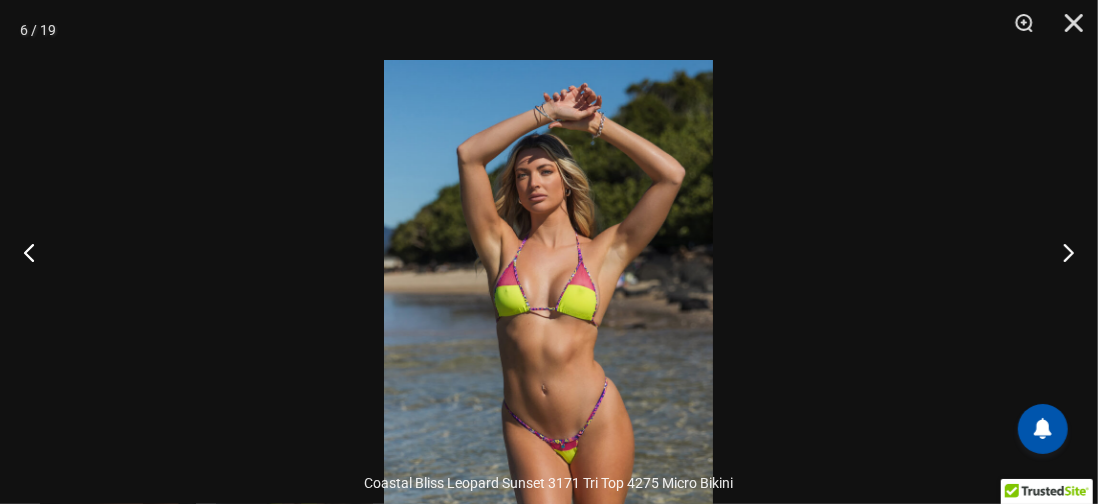 click at bounding box center (1060, 252) 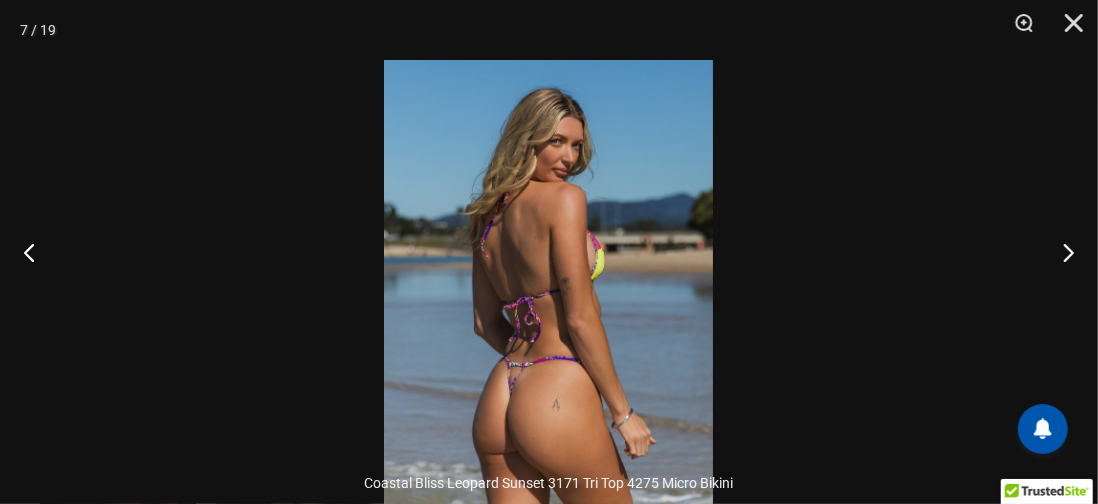 click at bounding box center (1060, 252) 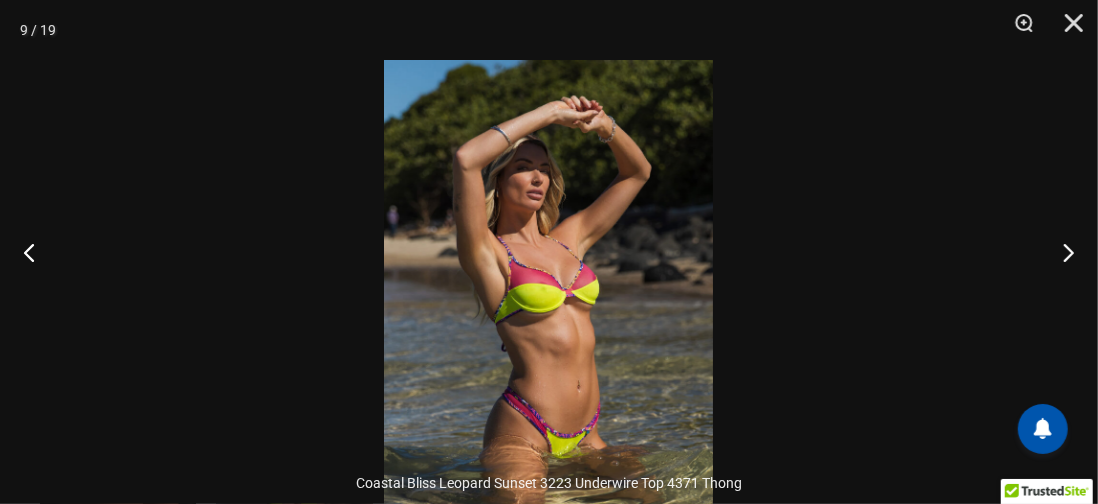 click at bounding box center [1060, 252] 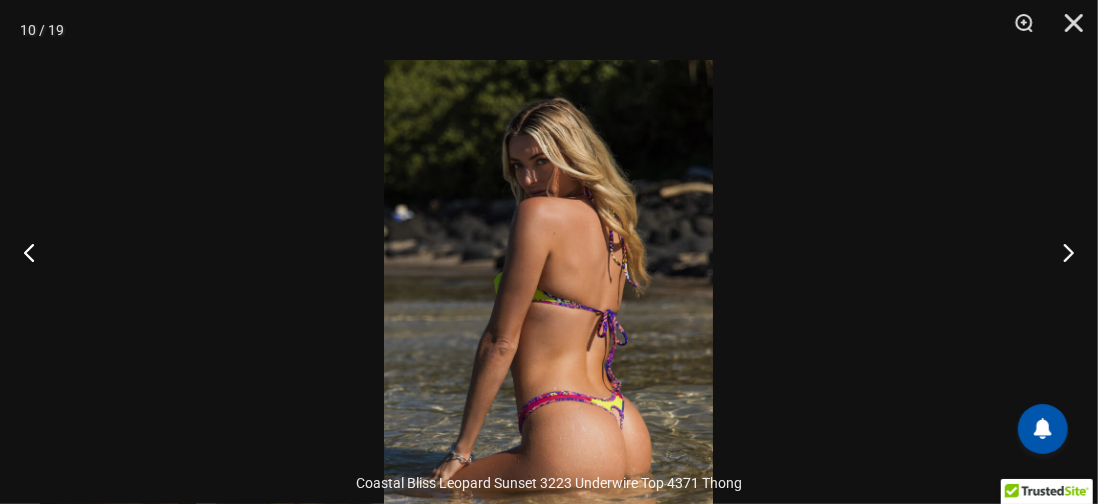click at bounding box center (1060, 252) 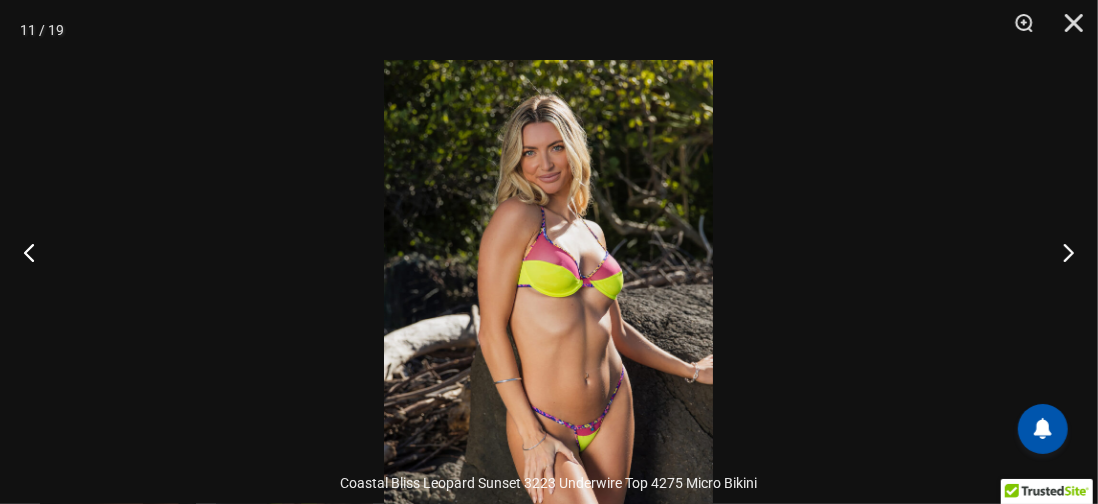 click at bounding box center [1060, 252] 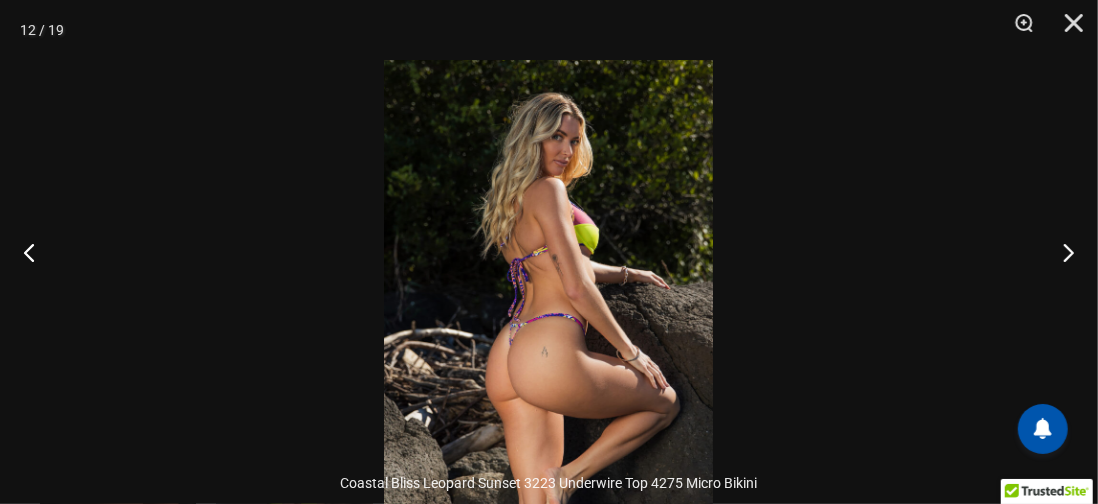 click at bounding box center (1060, 252) 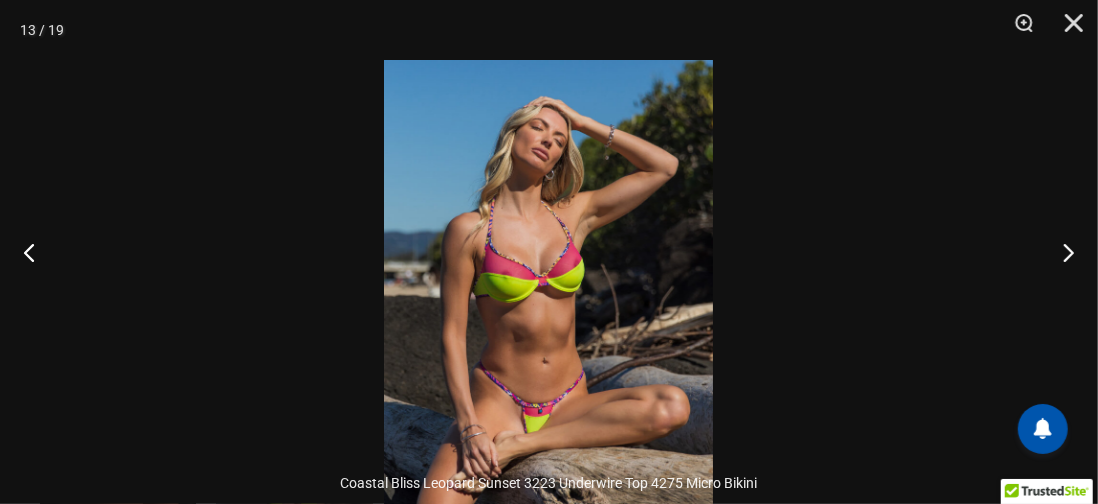 click at bounding box center [1060, 252] 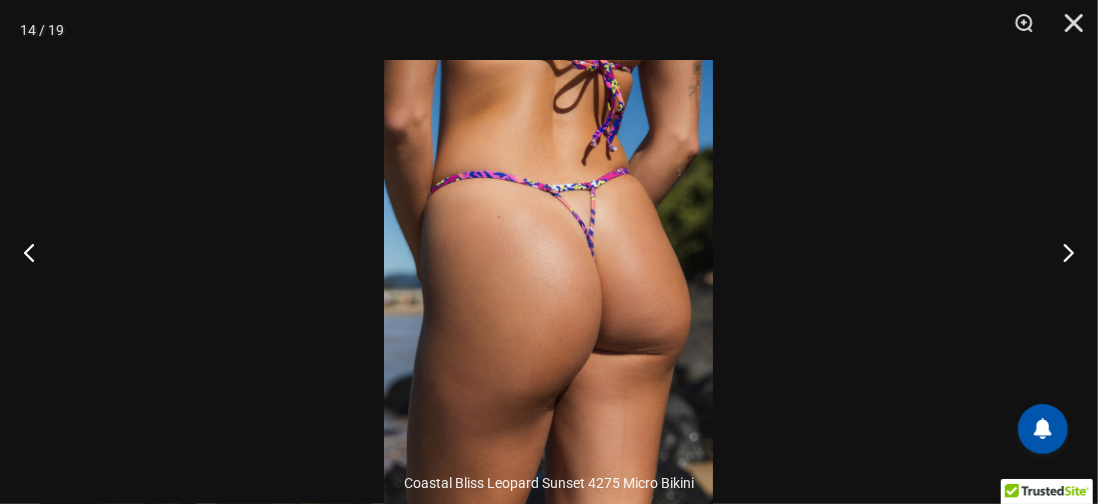 click at bounding box center (1060, 252) 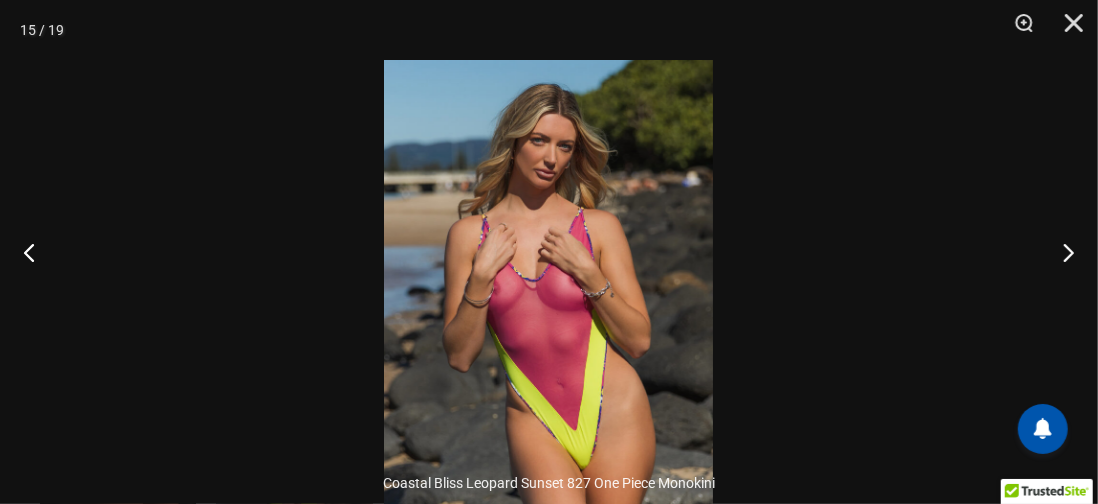 click at bounding box center (1060, 252) 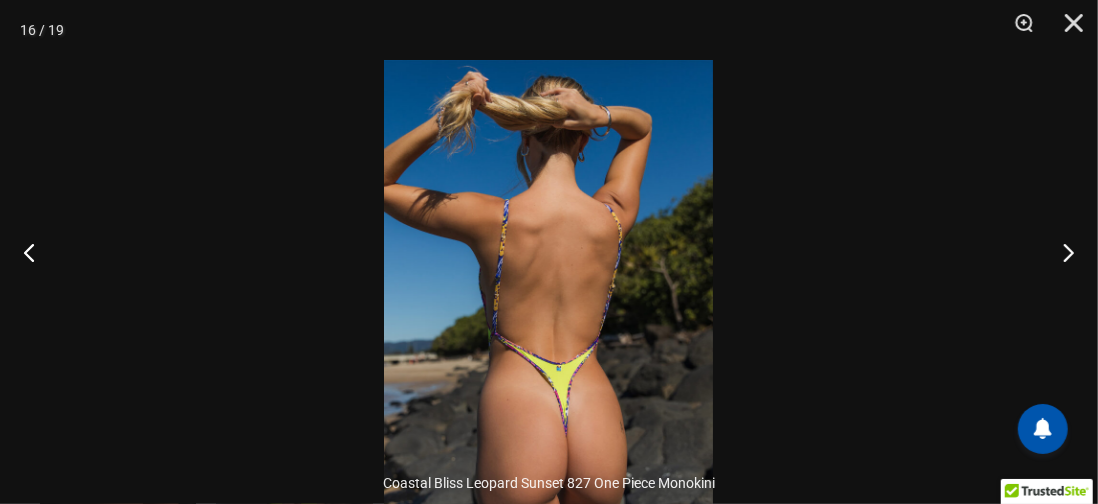 click at bounding box center (1060, 252) 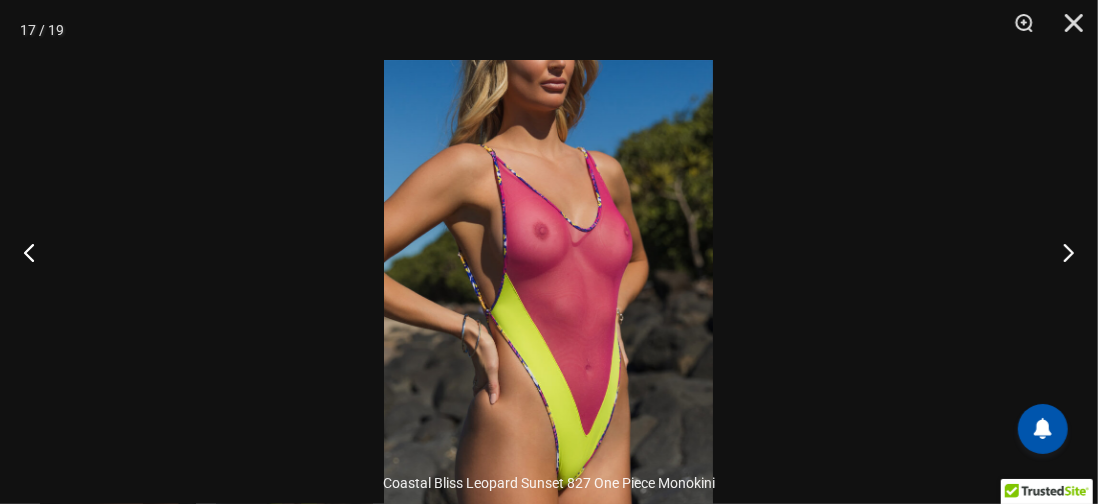 click at bounding box center [1060, 252] 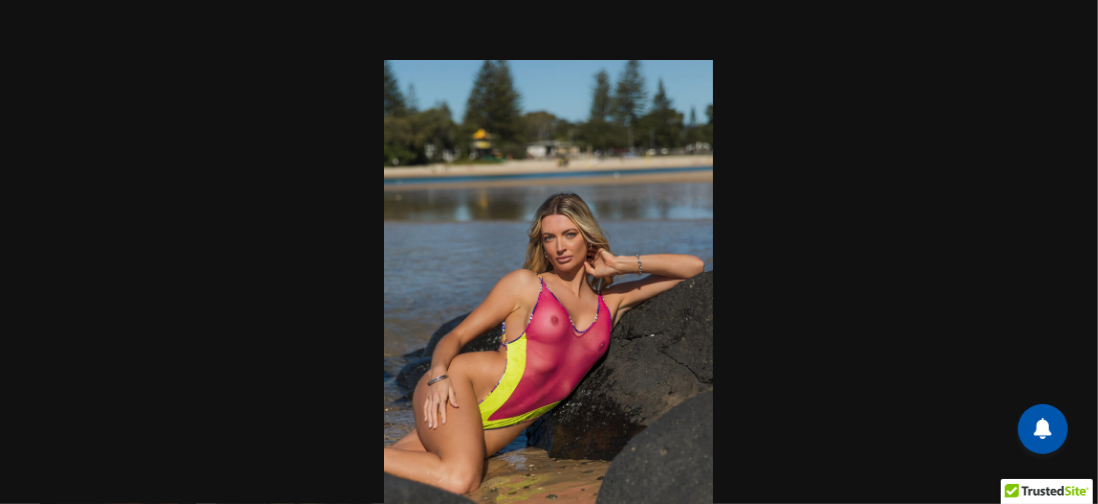 click at bounding box center [549, 252] 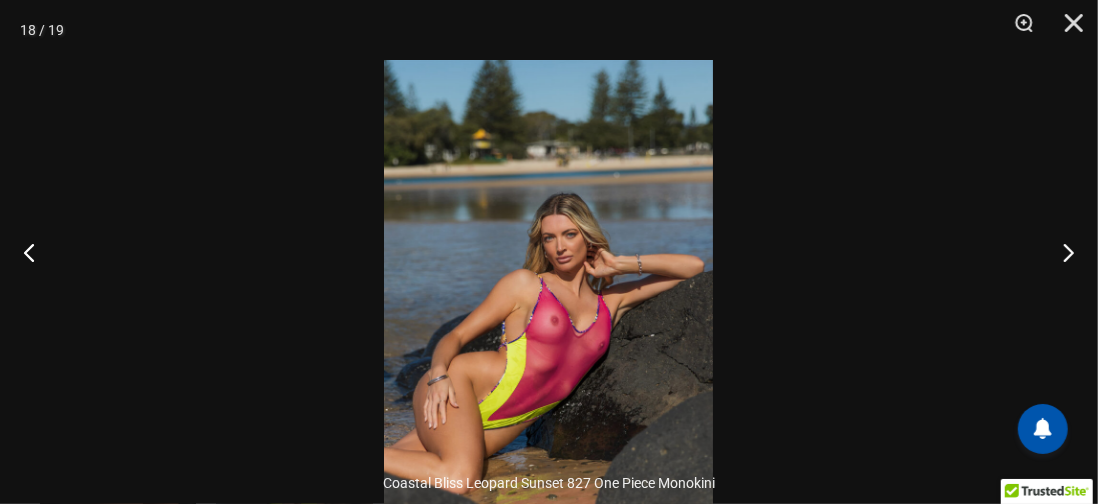 click at bounding box center (37, 252) 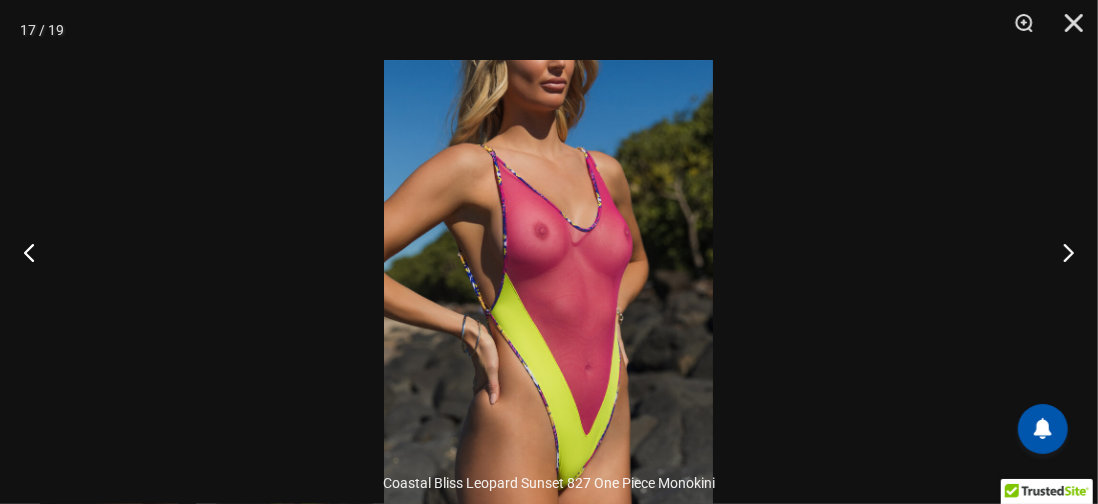 click at bounding box center (37, 252) 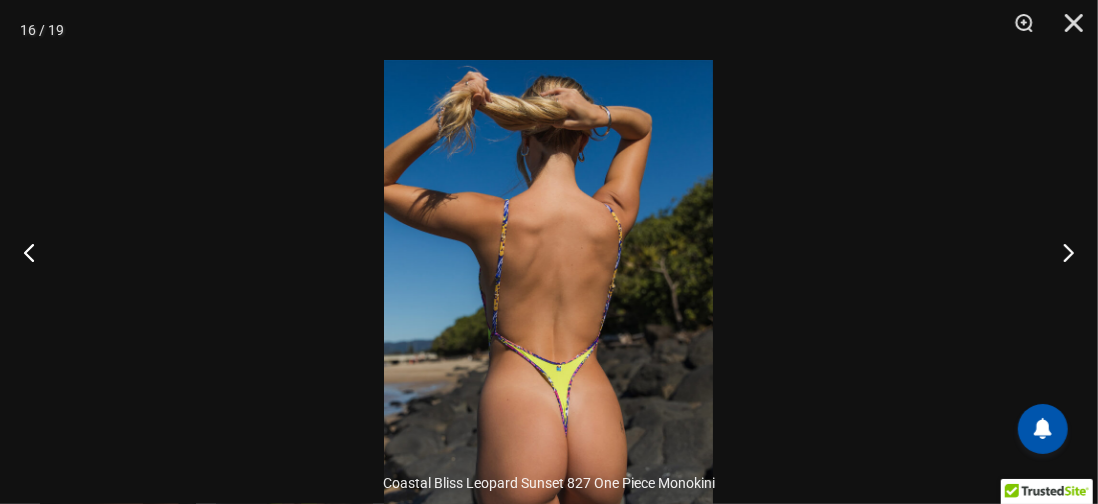click at bounding box center [37, 252] 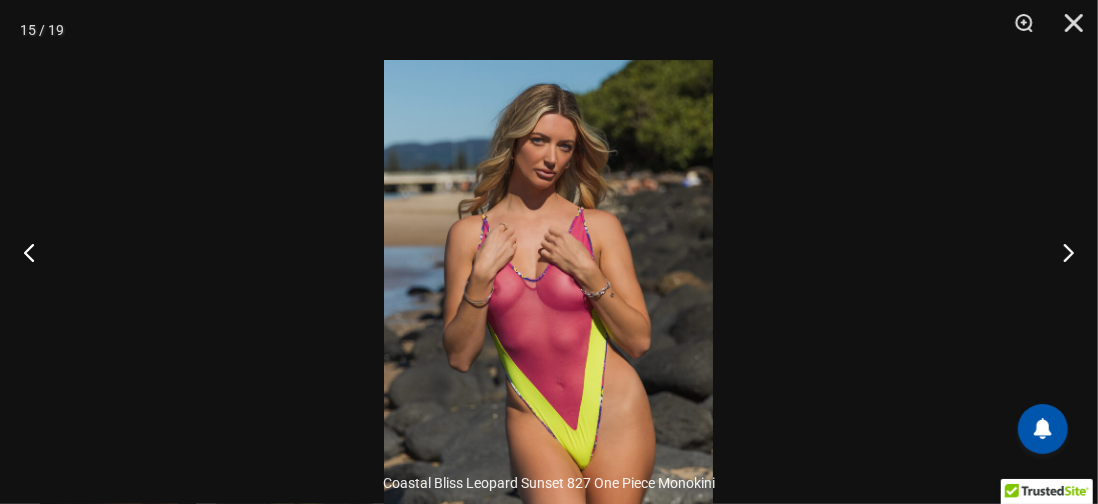 click at bounding box center (1060, 252) 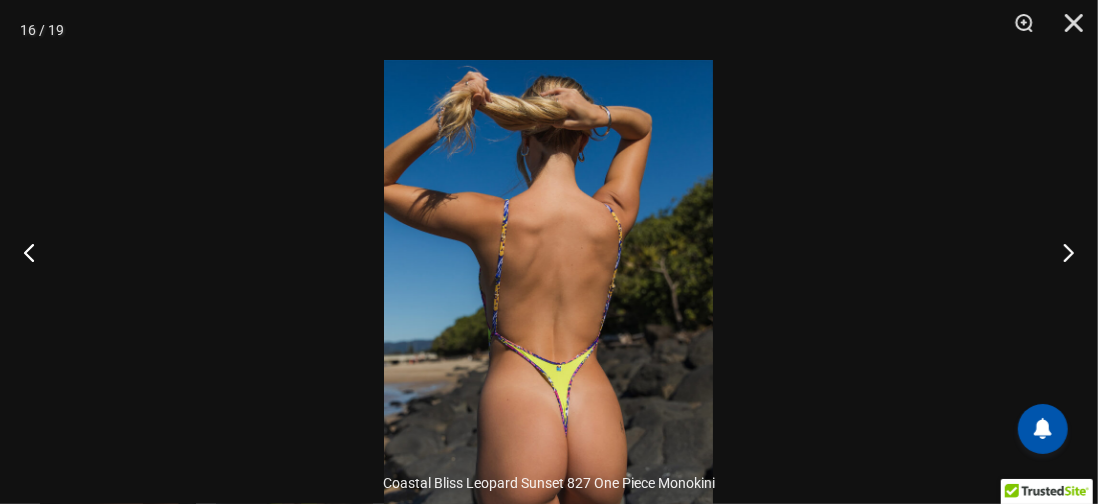click at bounding box center (1060, 252) 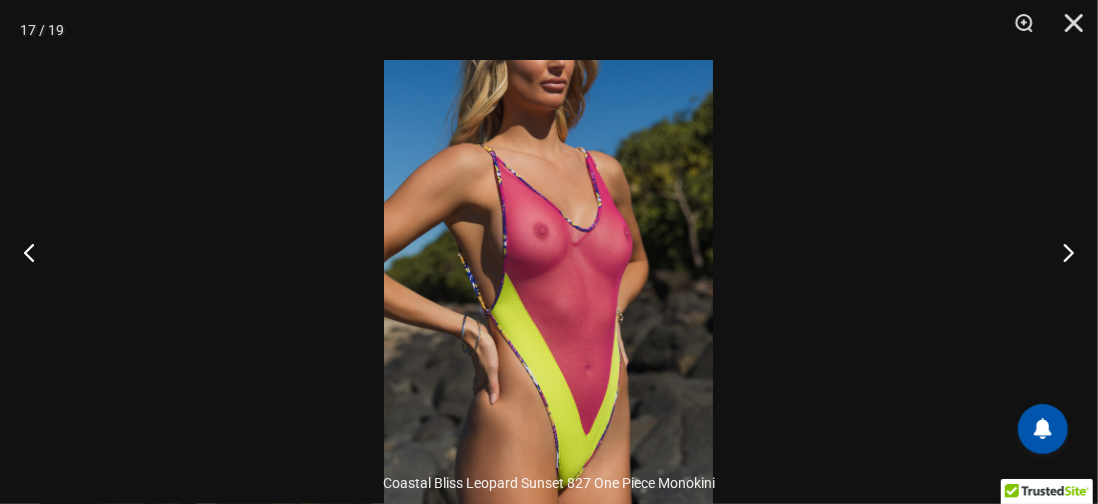 click at bounding box center (1060, 252) 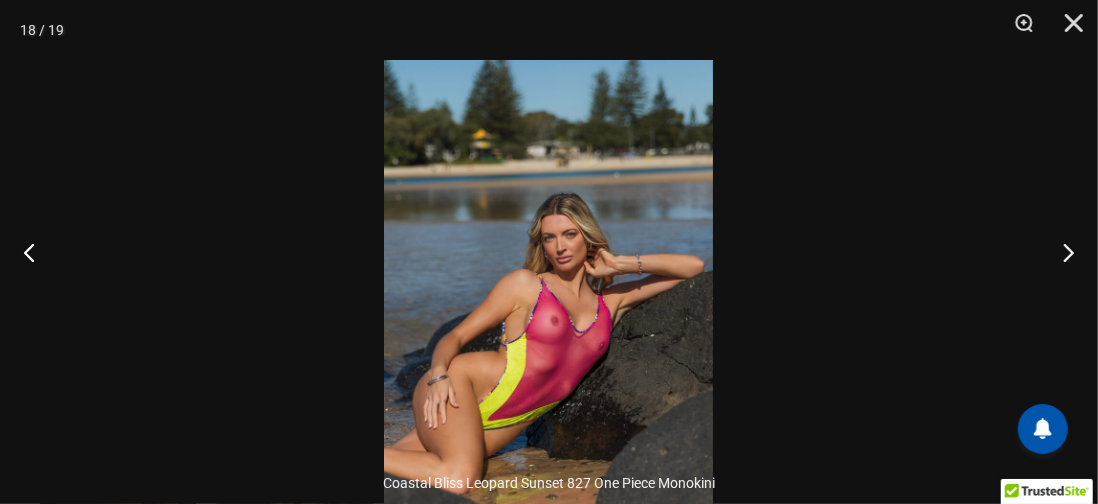 click at bounding box center [1060, 252] 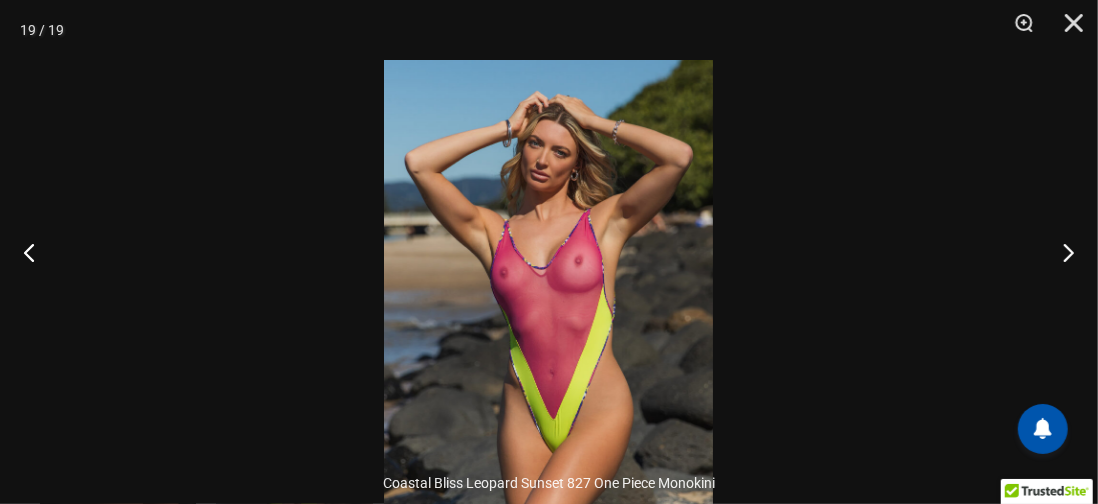 click at bounding box center (1060, 252) 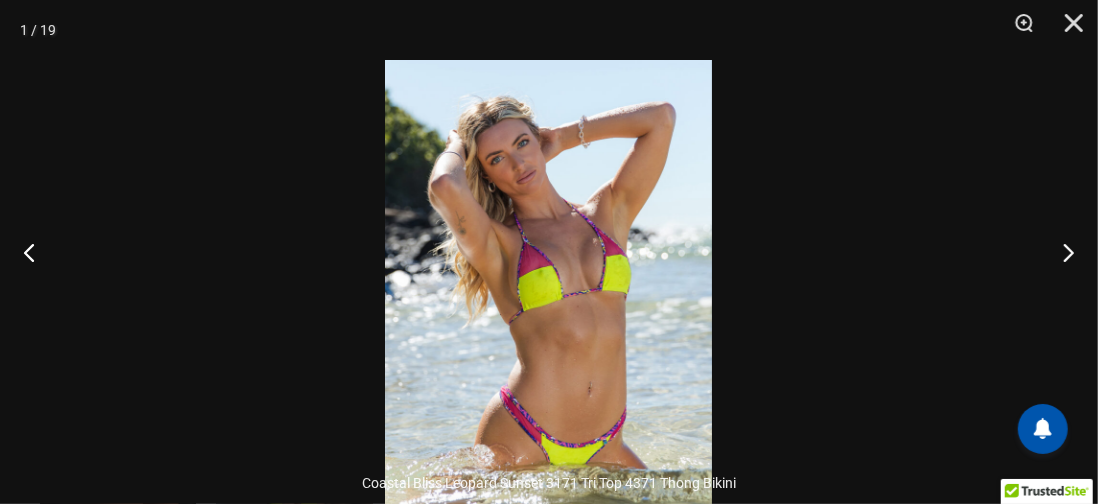 click at bounding box center (1060, 252) 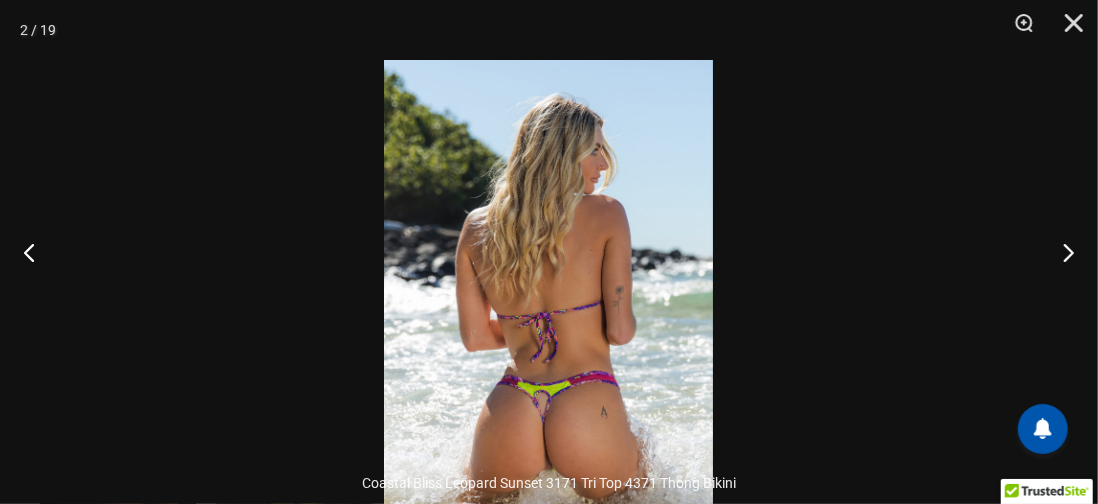 click at bounding box center [1060, 252] 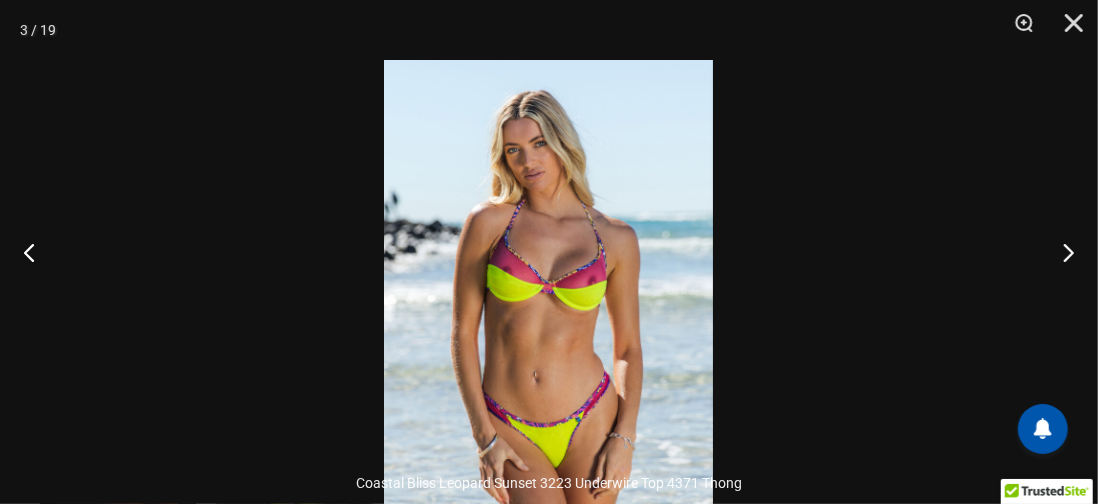 click at bounding box center [1060, 252] 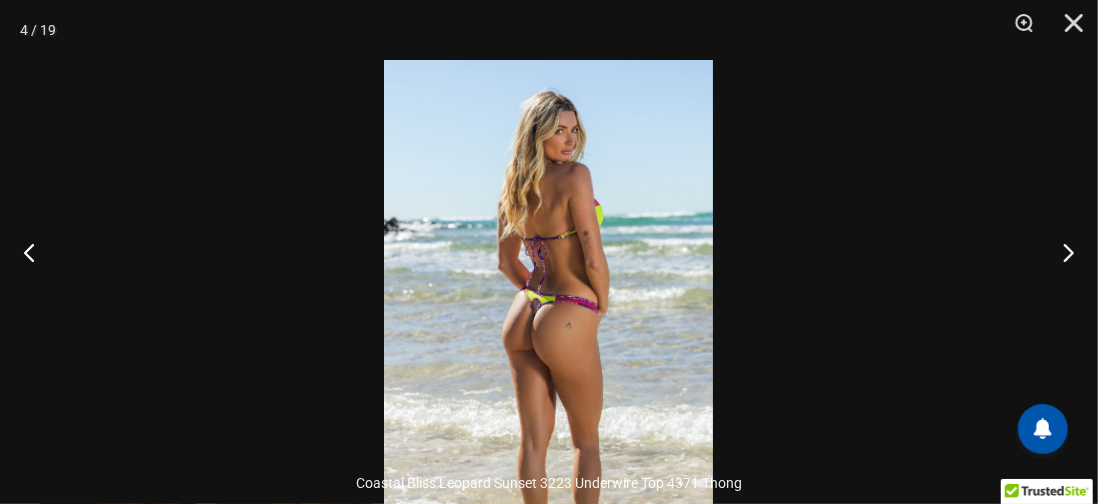 click at bounding box center (1067, 30) 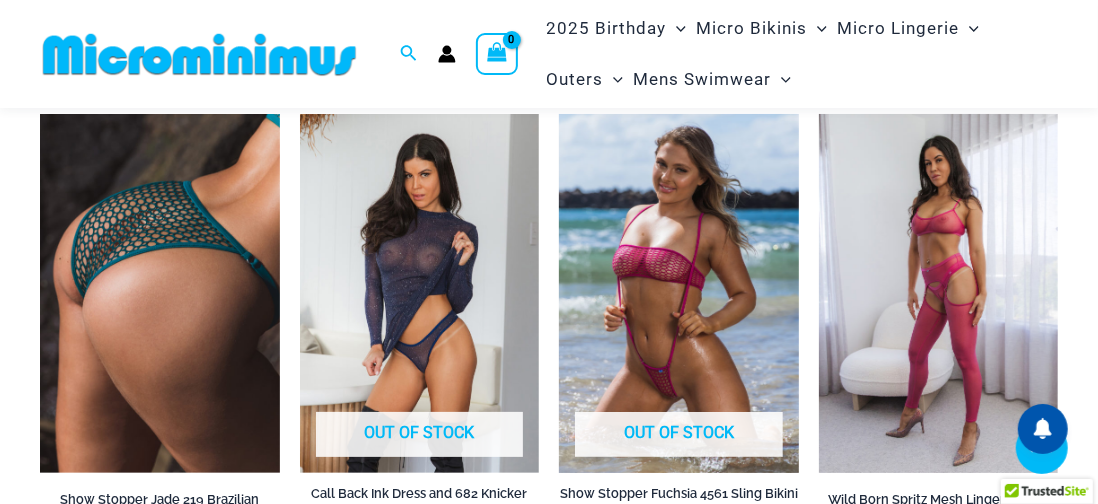 scroll, scrollTop: 3892, scrollLeft: 0, axis: vertical 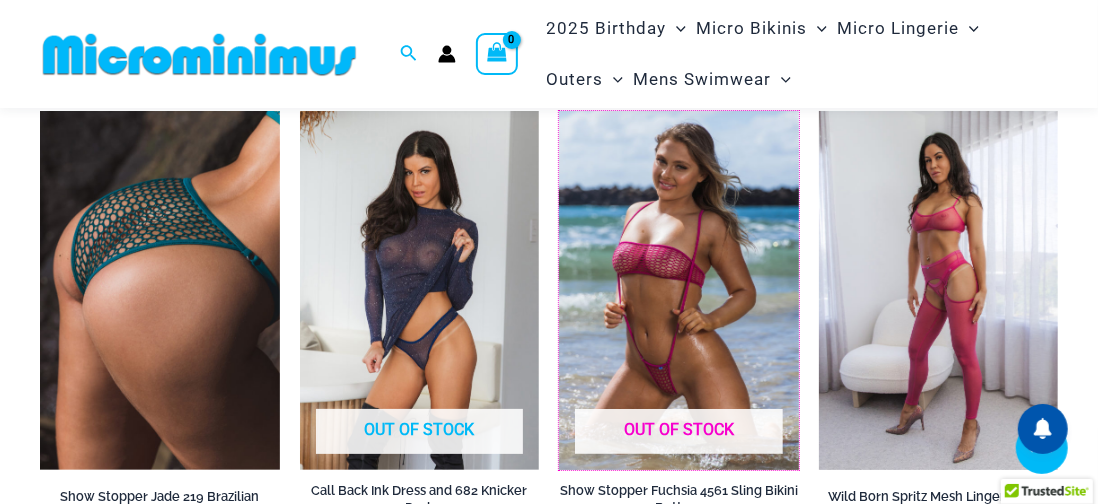 click at bounding box center (559, 111) 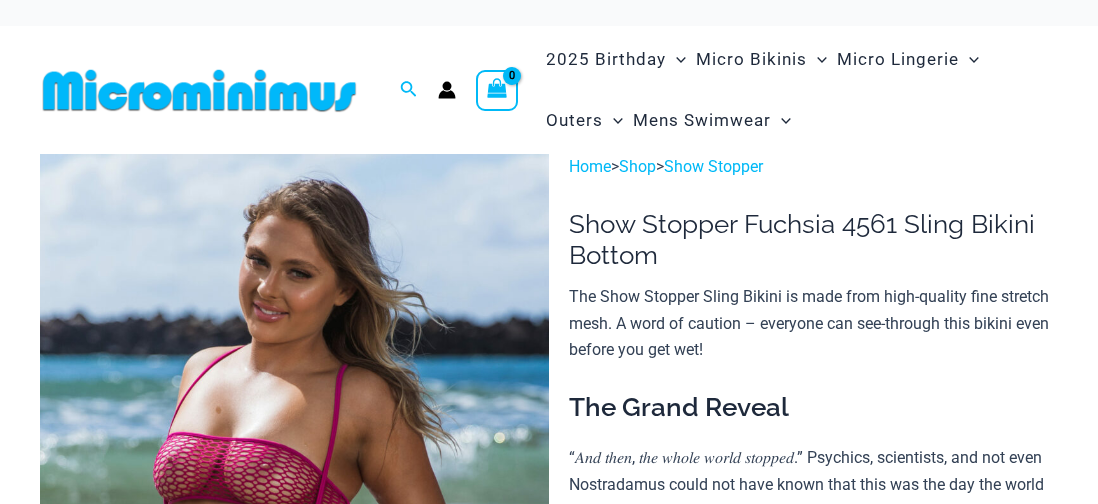 scroll, scrollTop: 0, scrollLeft: 0, axis: both 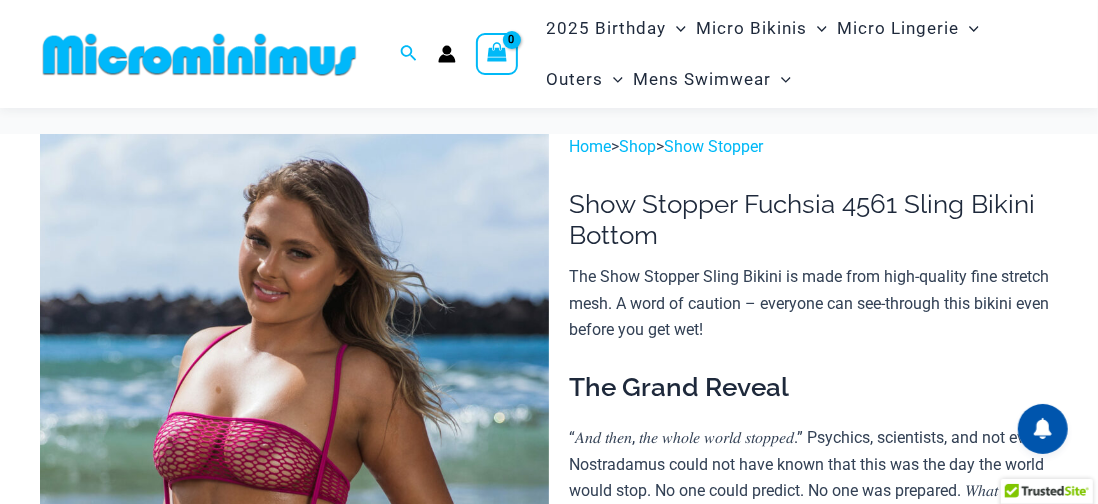 click at bounding box center (294, 516) 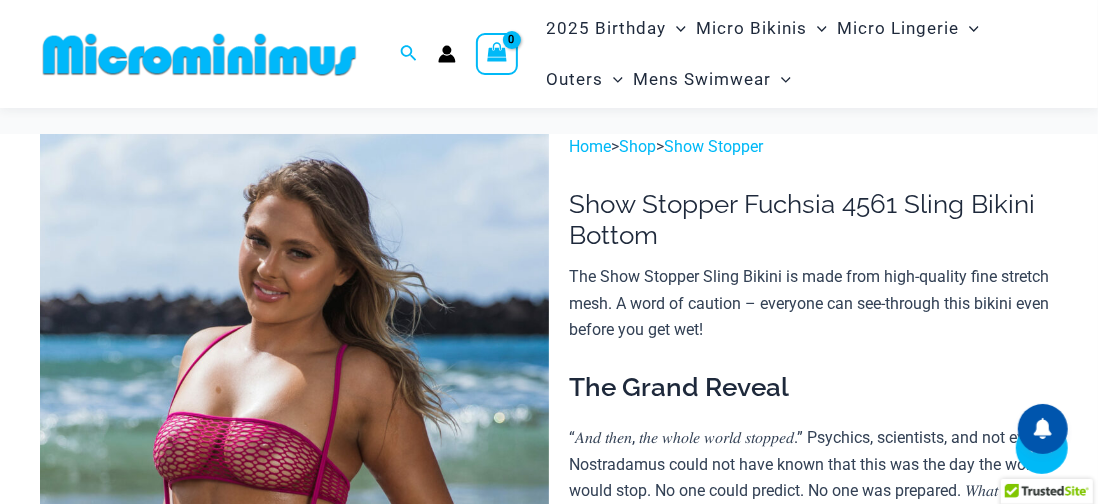 click at bounding box center [471, 1037] 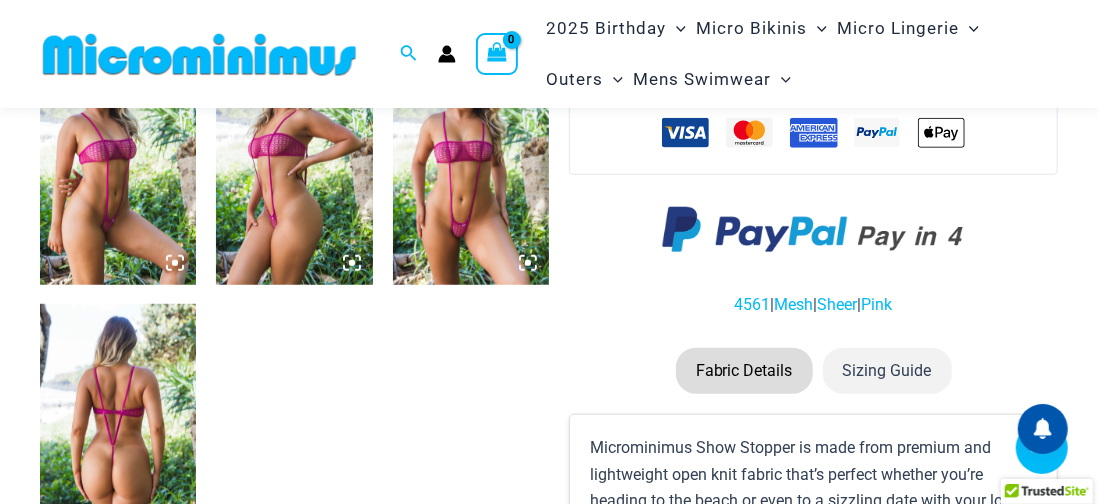 scroll, scrollTop: 711, scrollLeft: 0, axis: vertical 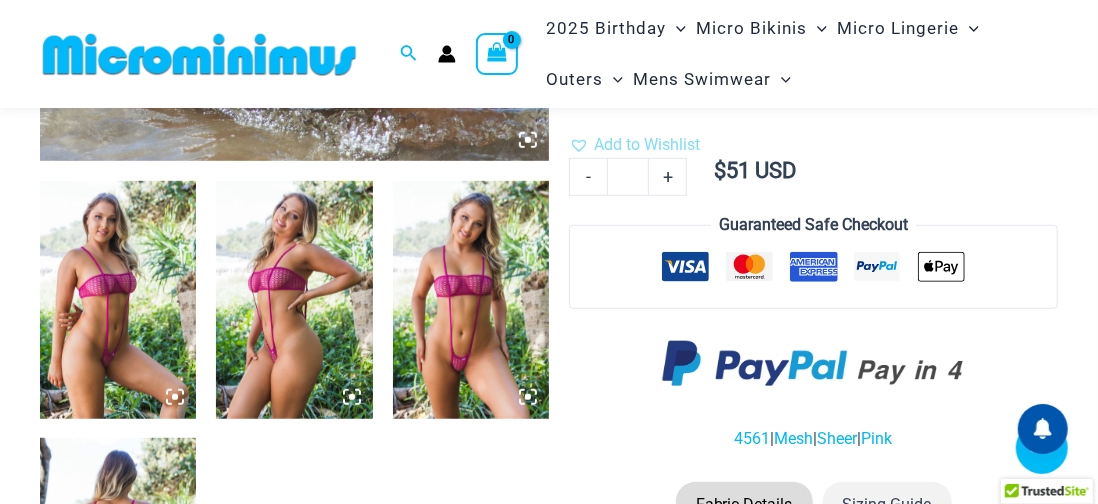 click at bounding box center [471, 300] 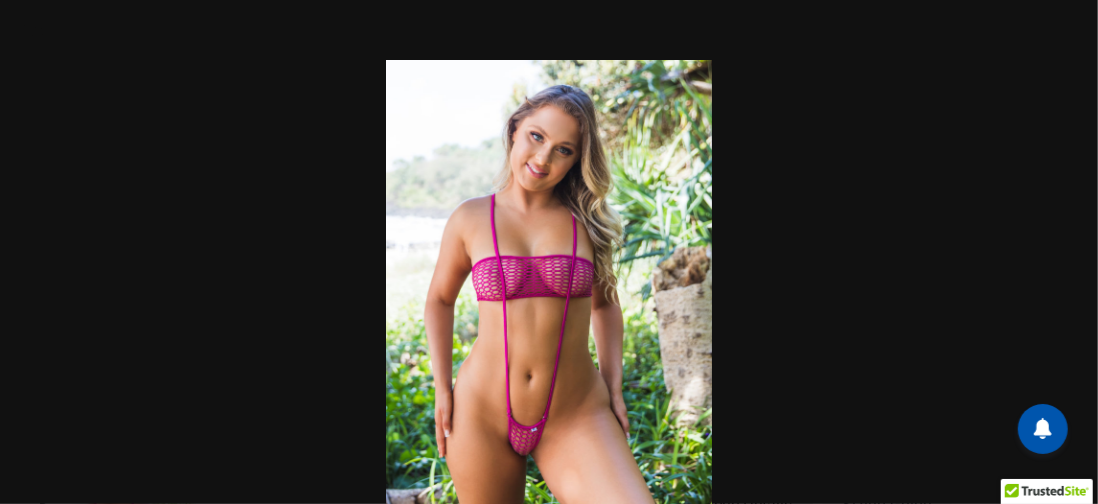 click at bounding box center (549, 252) 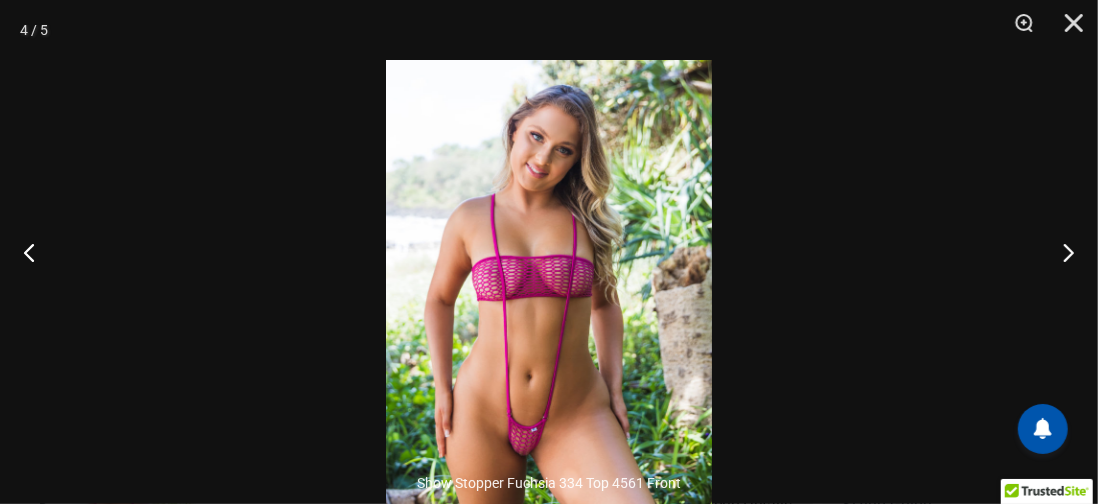 click at bounding box center [1060, 252] 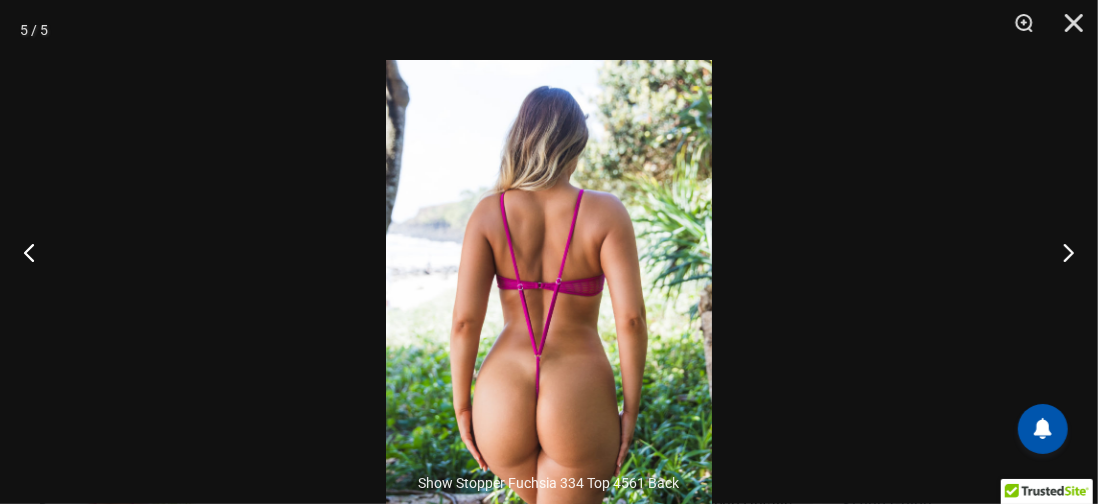 click at bounding box center (1060, 252) 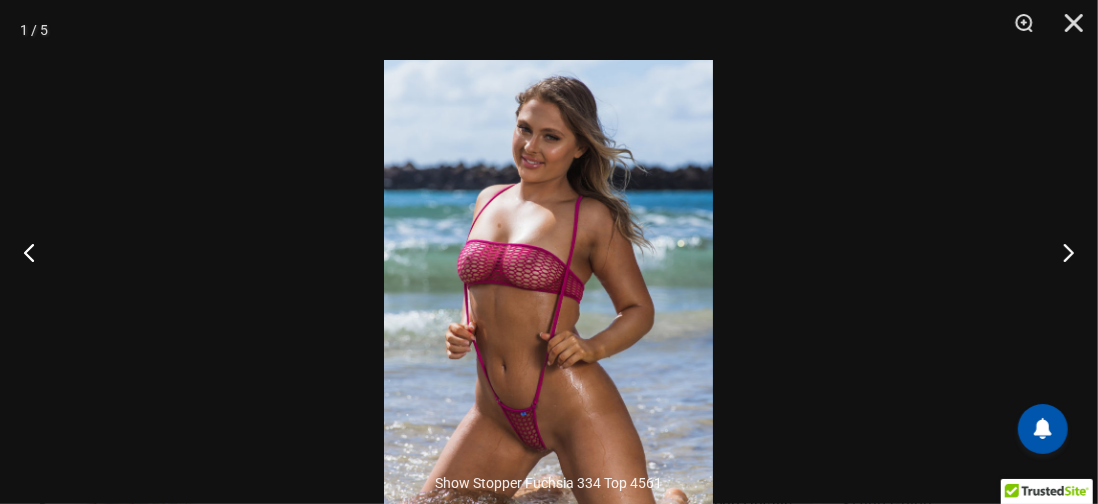 click at bounding box center [1060, 252] 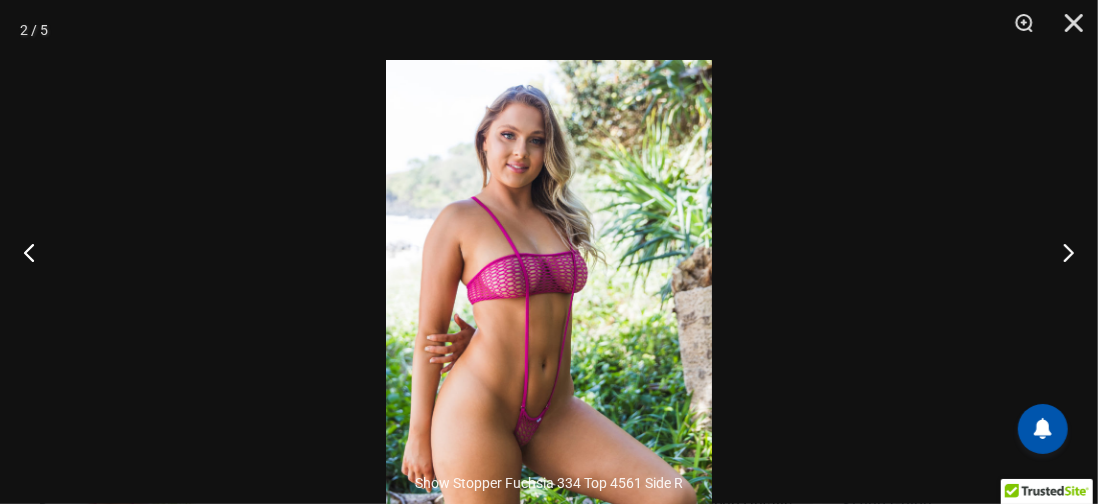 click at bounding box center (1060, 252) 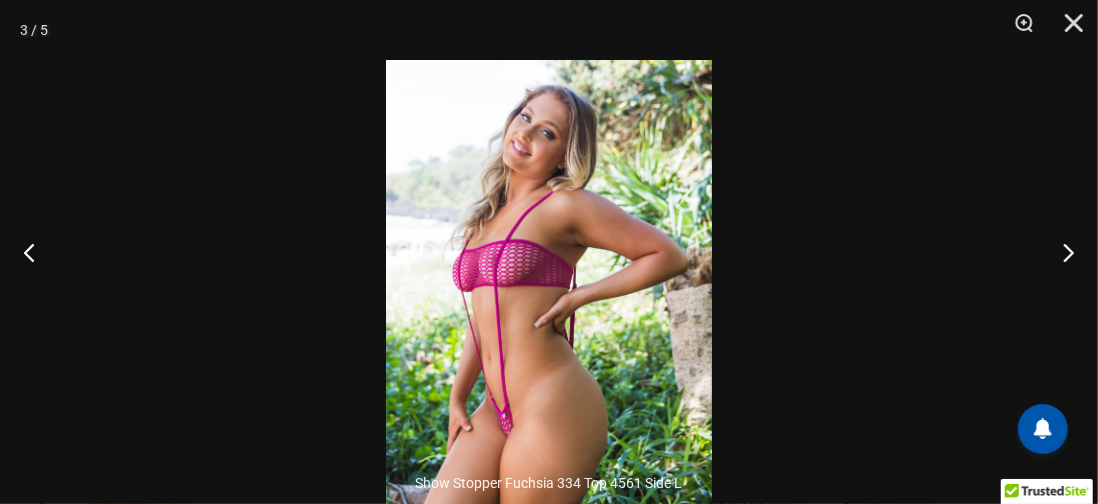 click at bounding box center [1060, 252] 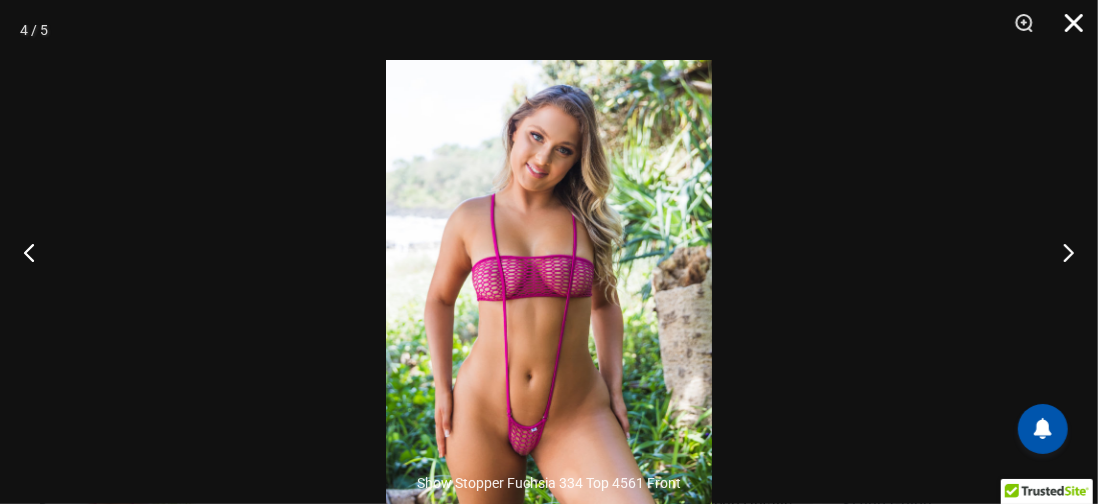 click at bounding box center (1067, 30) 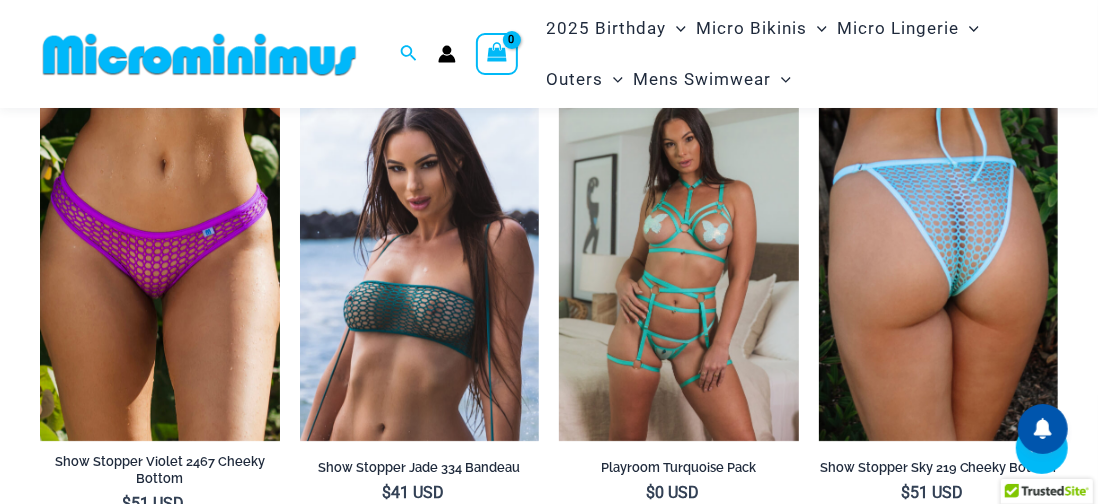 scroll, scrollTop: 3422, scrollLeft: 0, axis: vertical 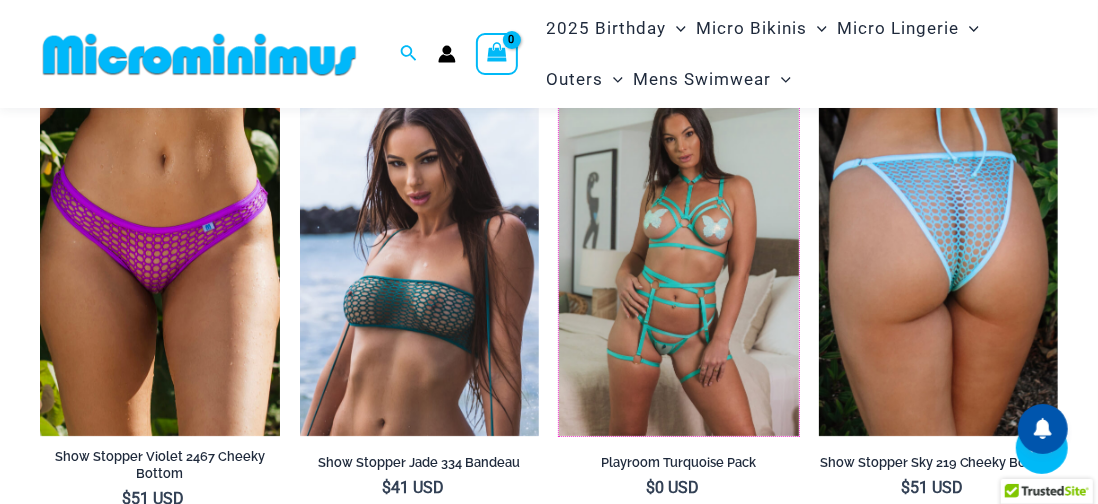 click at bounding box center [559, 77] 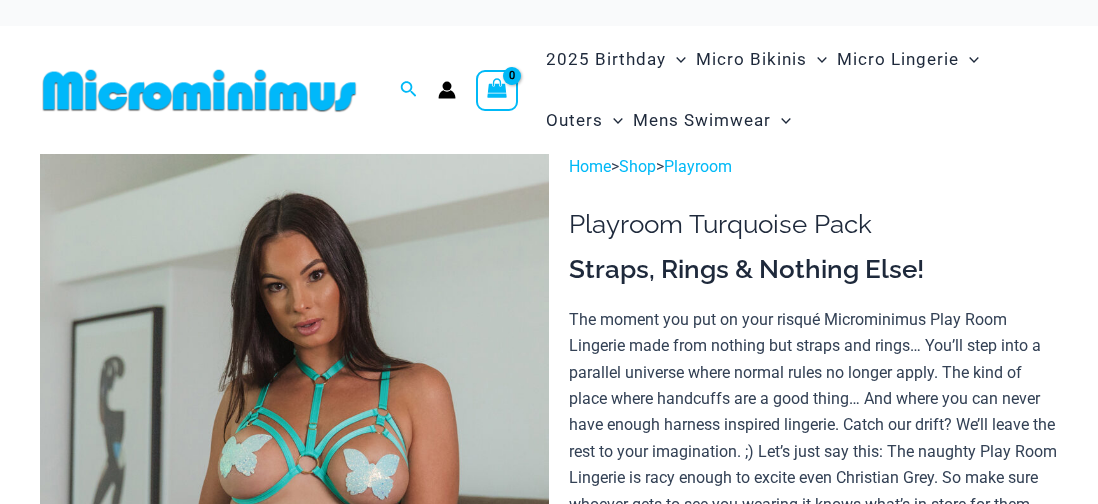 scroll, scrollTop: 0, scrollLeft: 0, axis: both 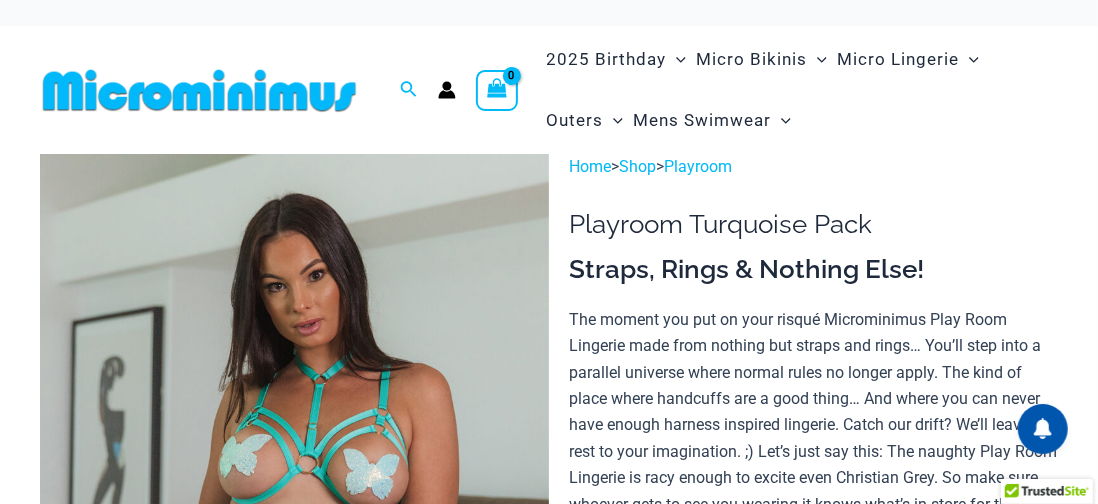 click at bounding box center (294, 536) 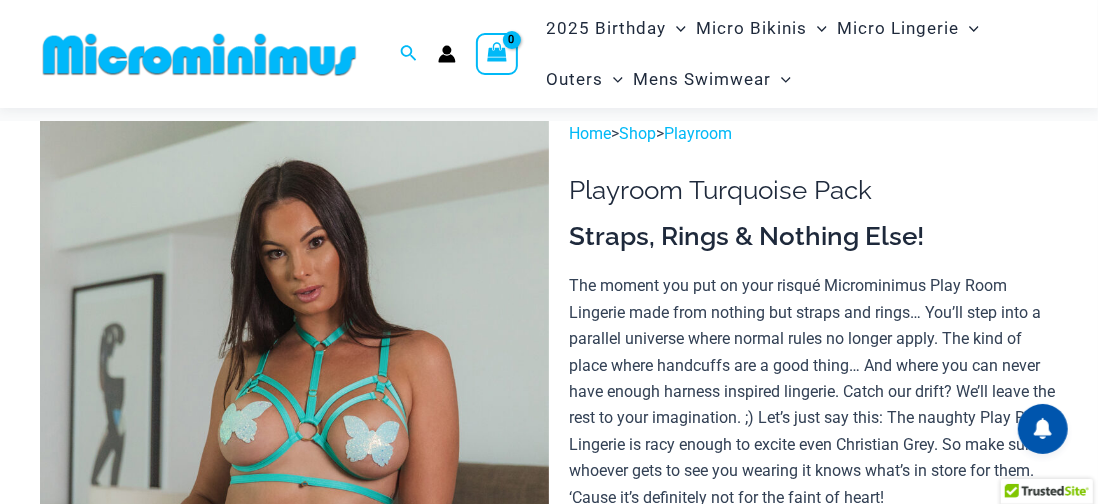 scroll, scrollTop: 19, scrollLeft: 0, axis: vertical 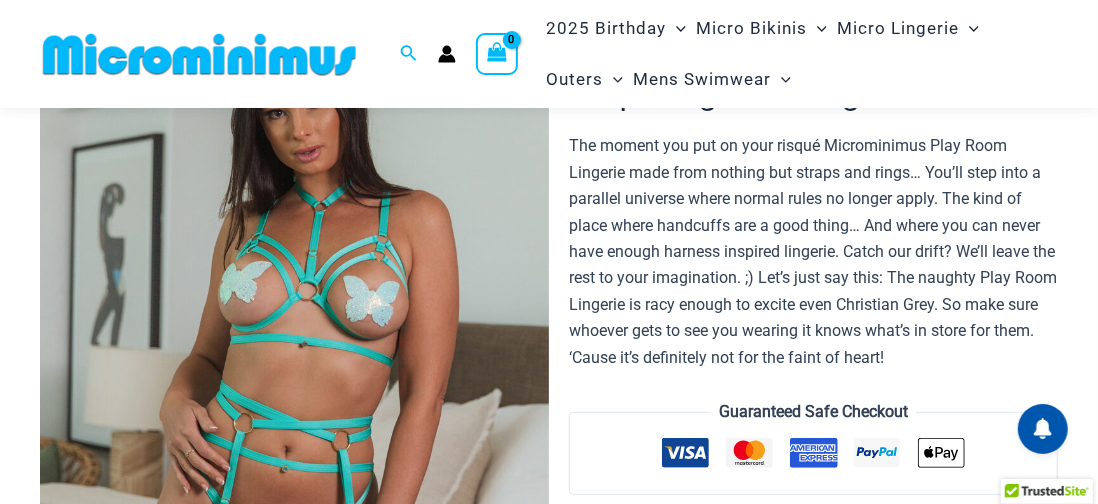click at bounding box center [294, 363] 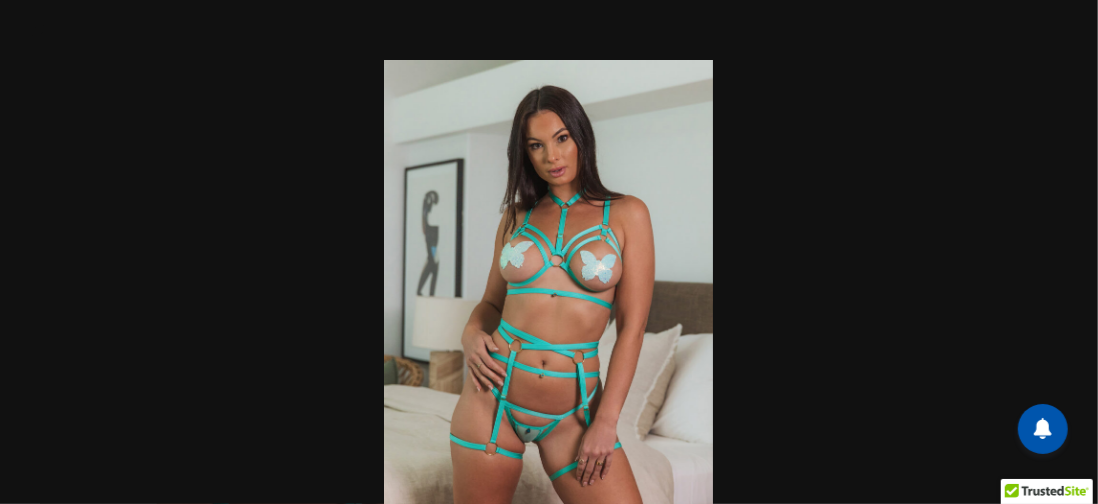 click at bounding box center (549, 252) 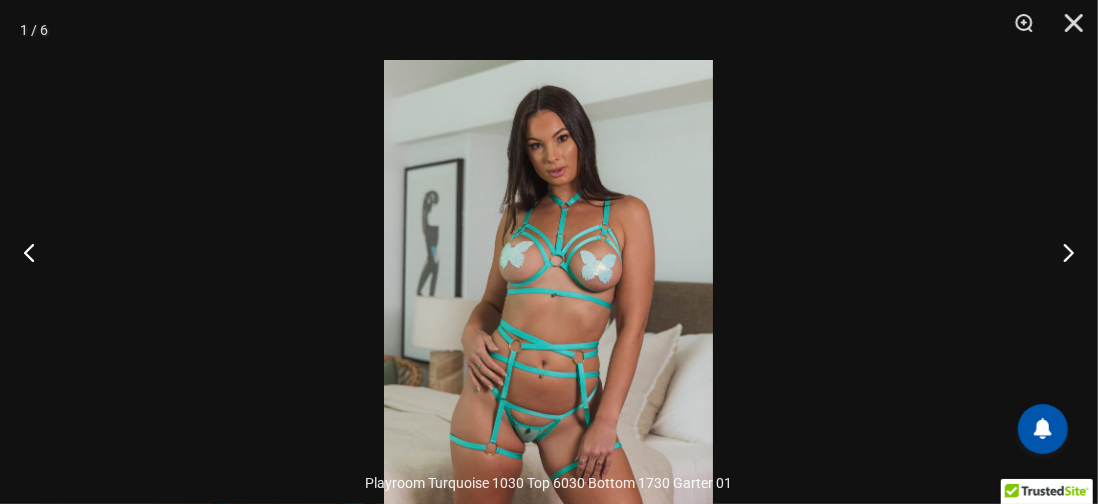 click at bounding box center (1060, 252) 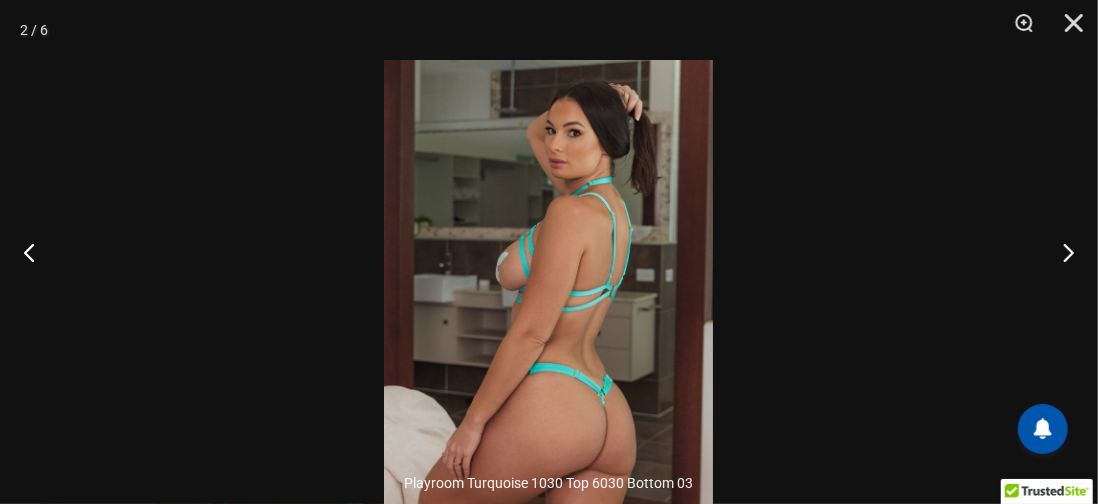 click at bounding box center [1060, 252] 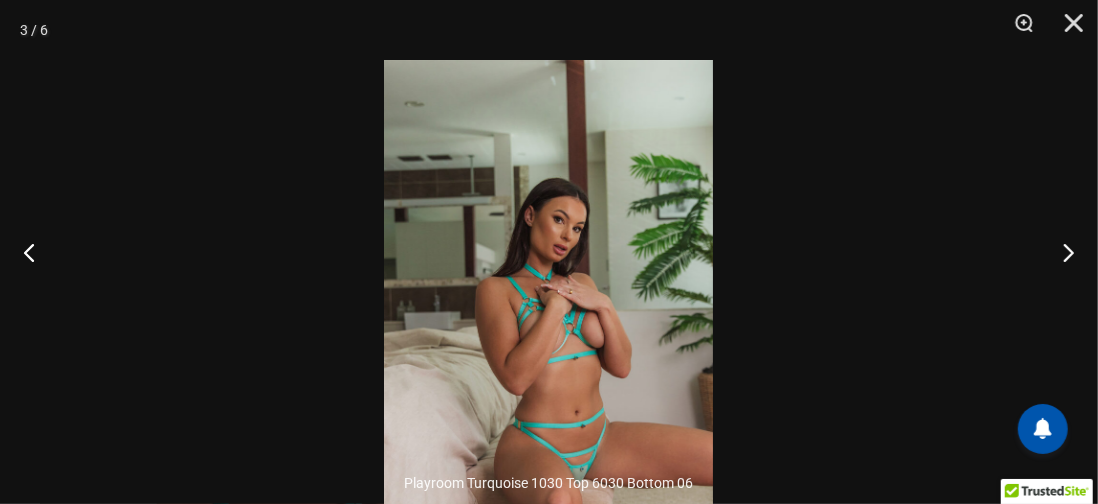 click at bounding box center [1060, 252] 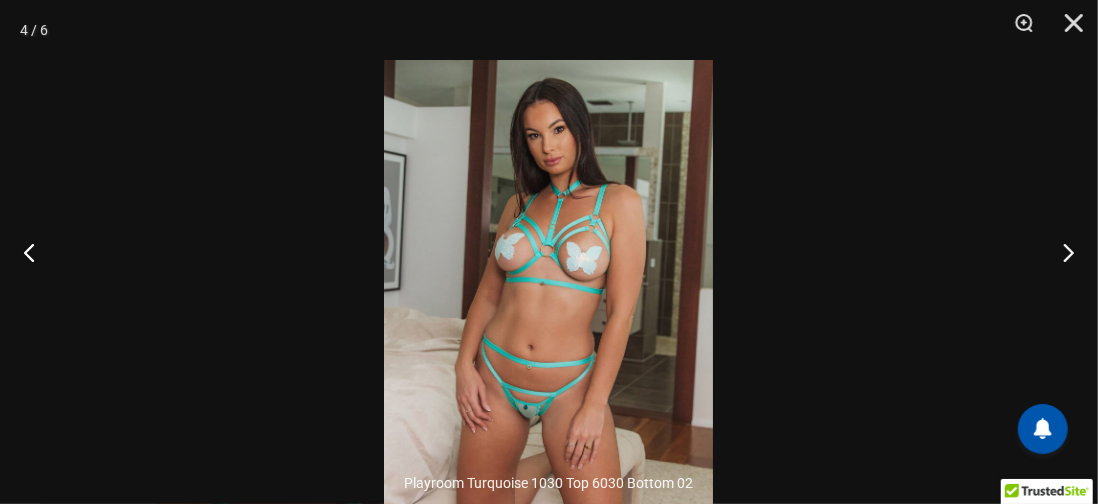 click at bounding box center (1060, 252) 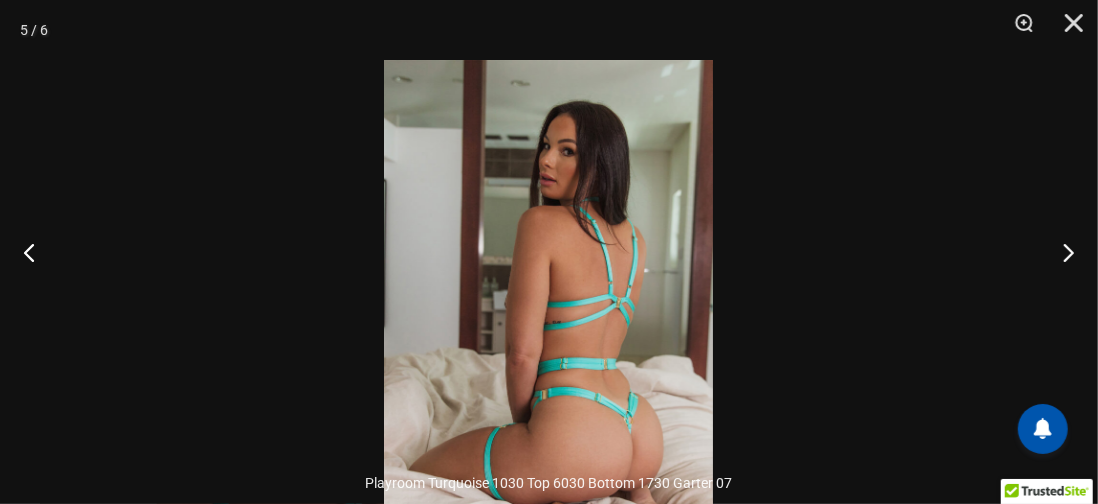 click at bounding box center [1060, 252] 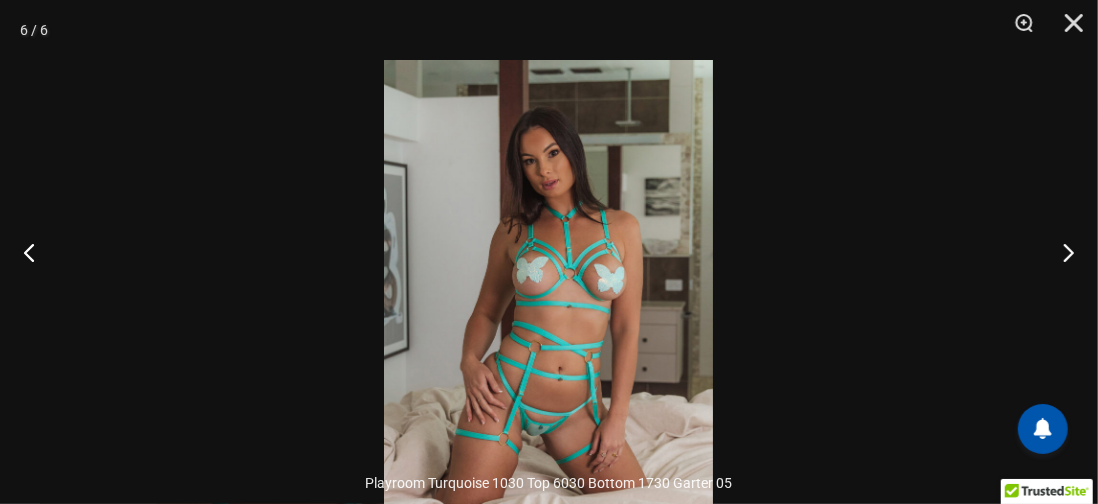 click at bounding box center (1060, 252) 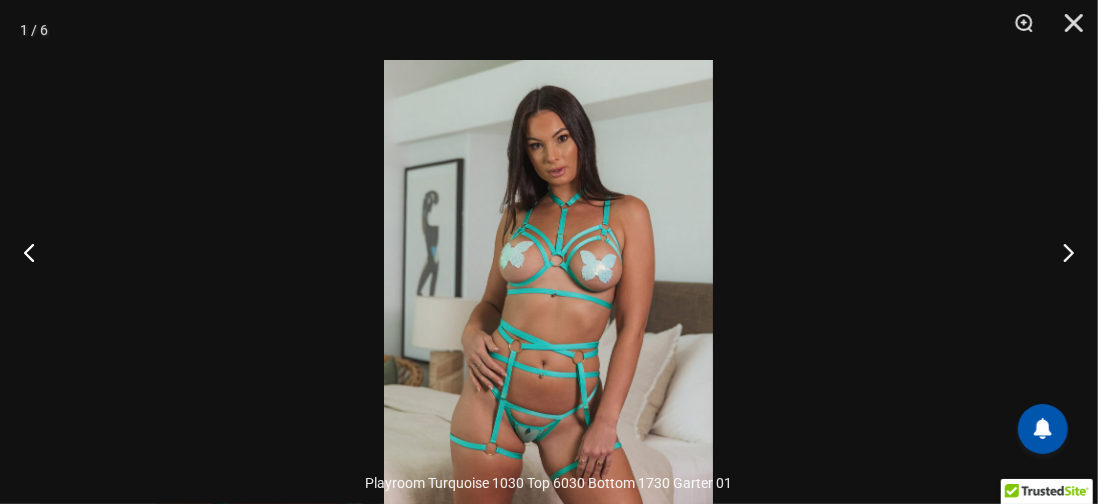 click at bounding box center [548, 307] 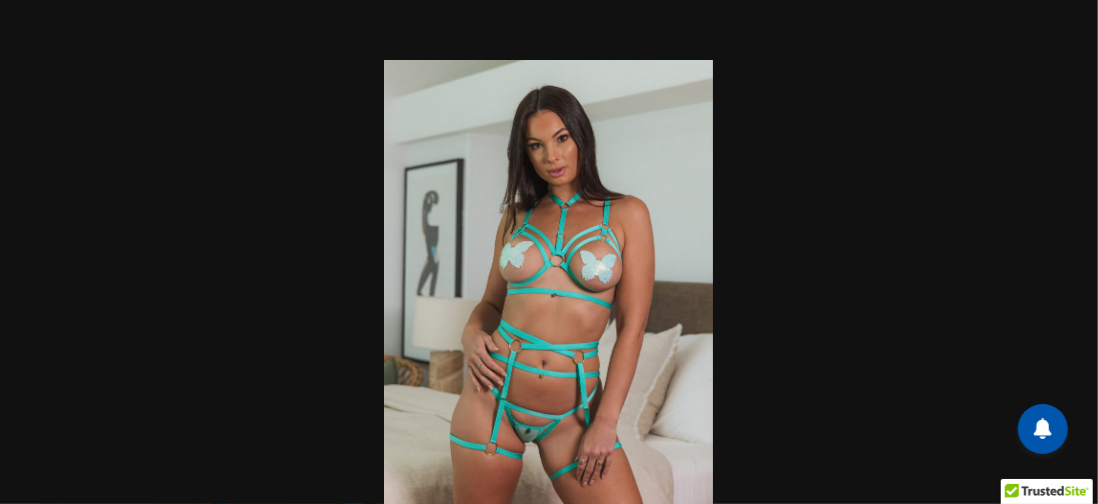 click at bounding box center (549, 252) 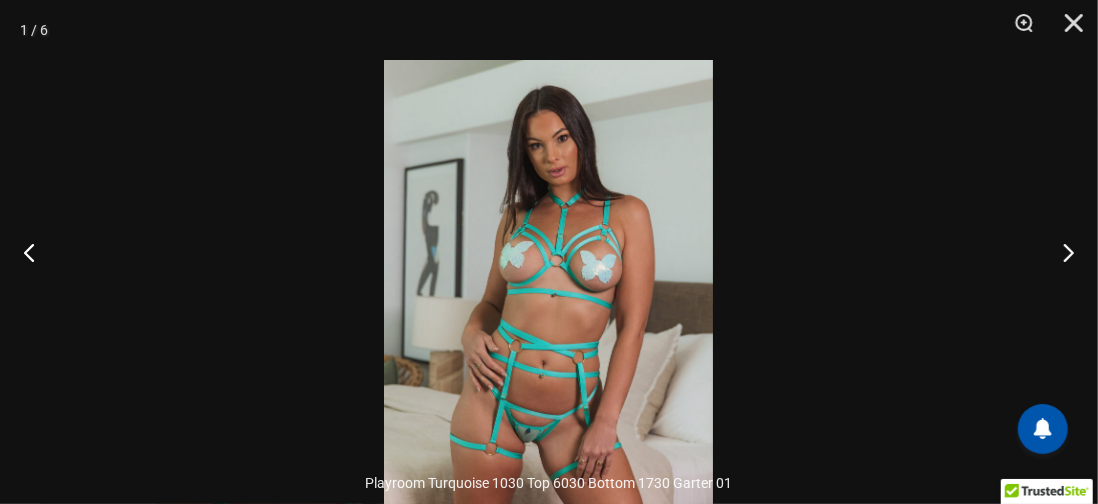 click at bounding box center (1060, 252) 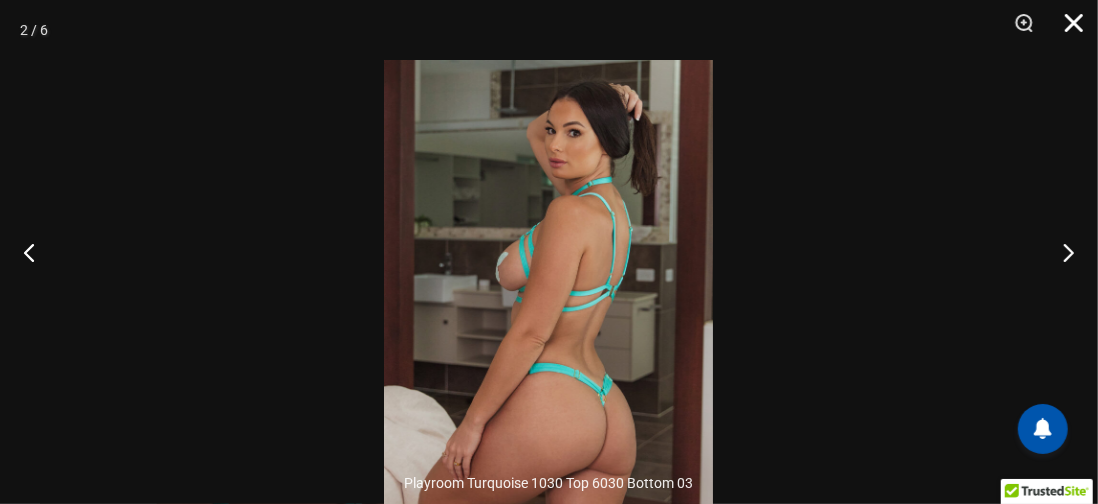 click at bounding box center (1067, 30) 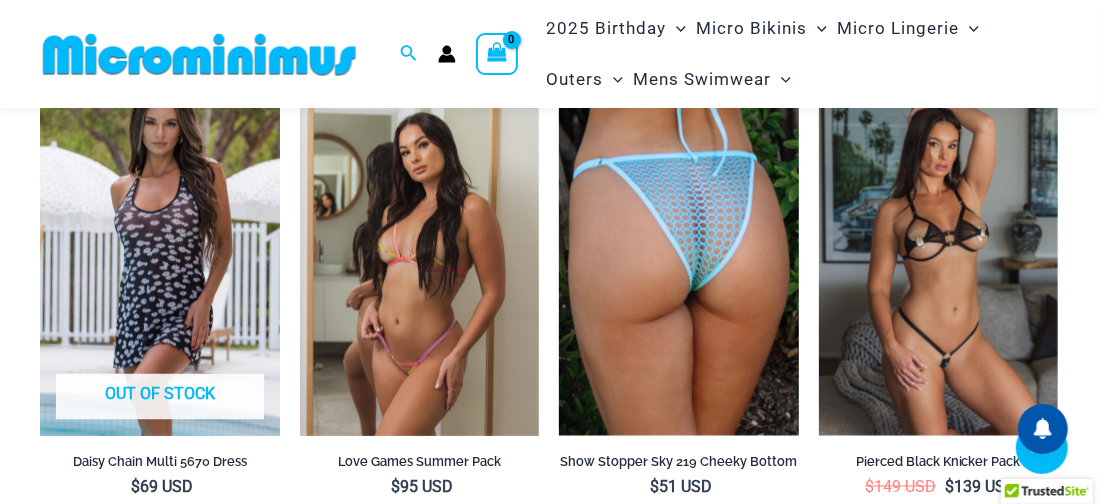 scroll, scrollTop: 1557, scrollLeft: 0, axis: vertical 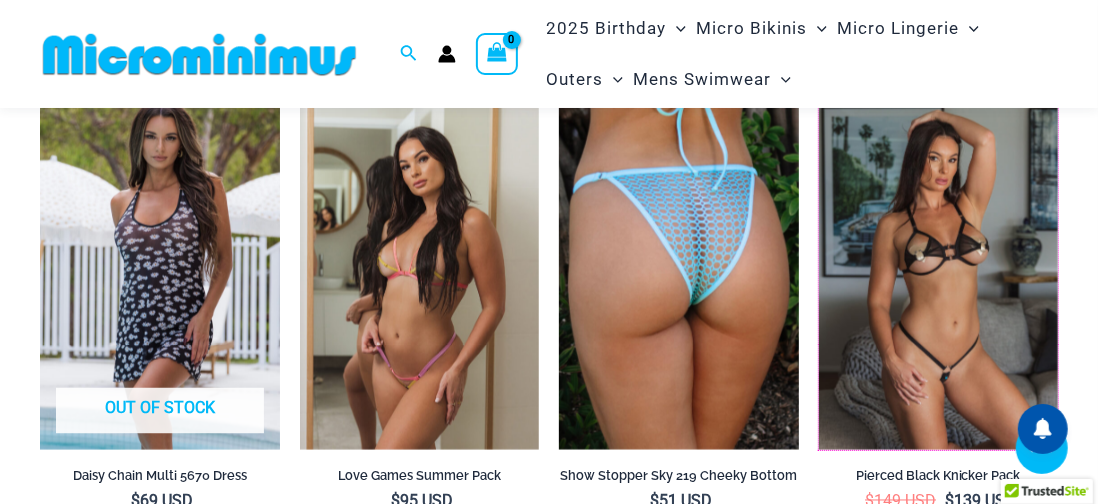click at bounding box center [819, 91] 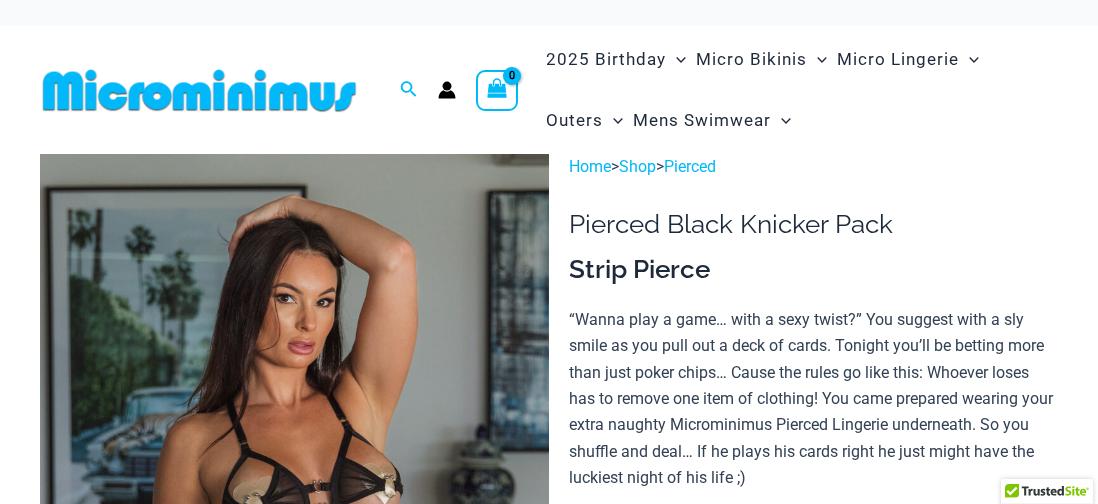 scroll, scrollTop: 21, scrollLeft: 0, axis: vertical 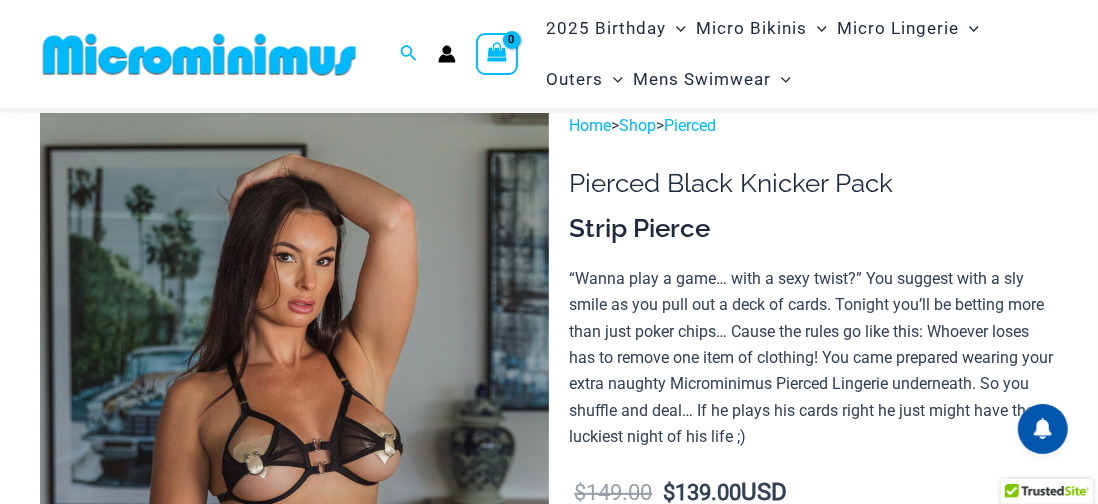 click at bounding box center [294, 495] 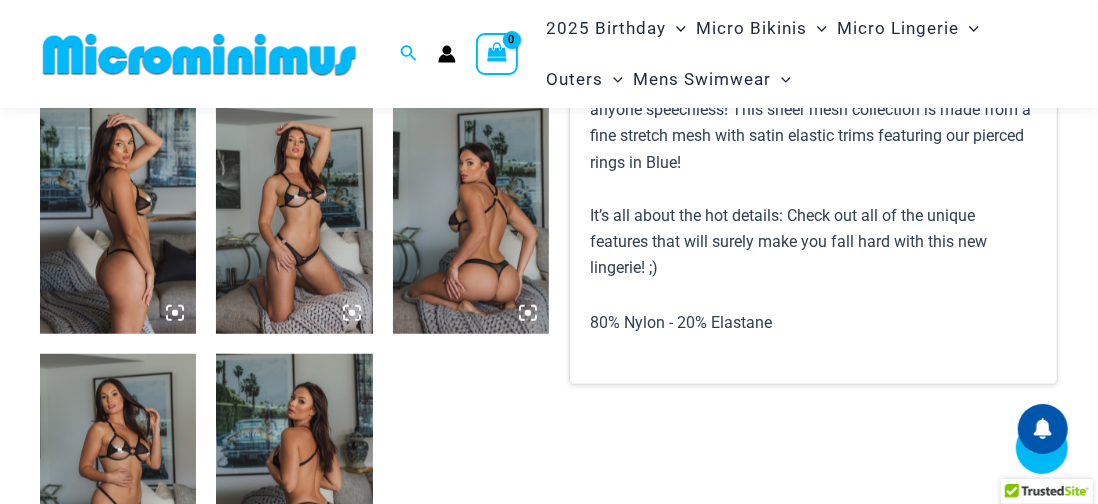 scroll, scrollTop: 761, scrollLeft: 0, axis: vertical 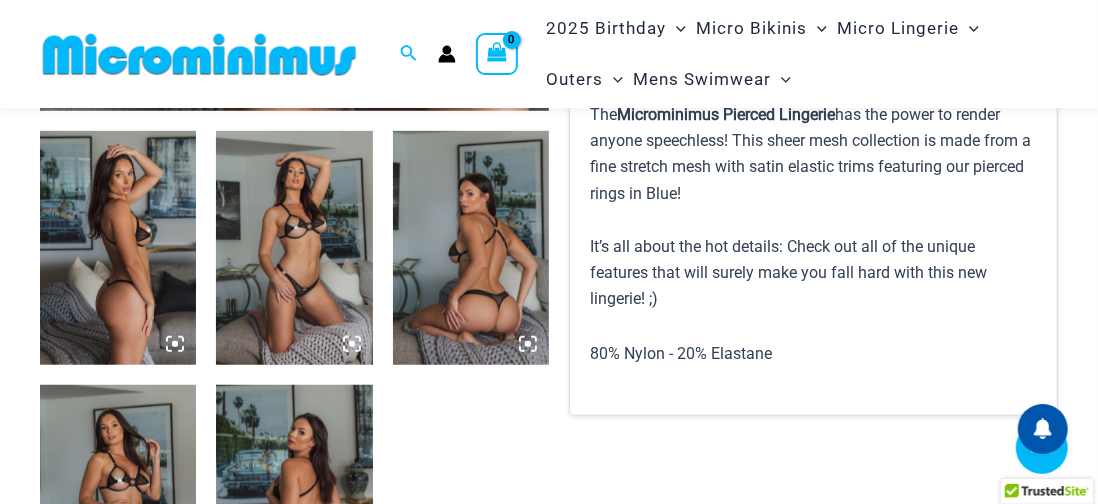 click at bounding box center [294, 248] 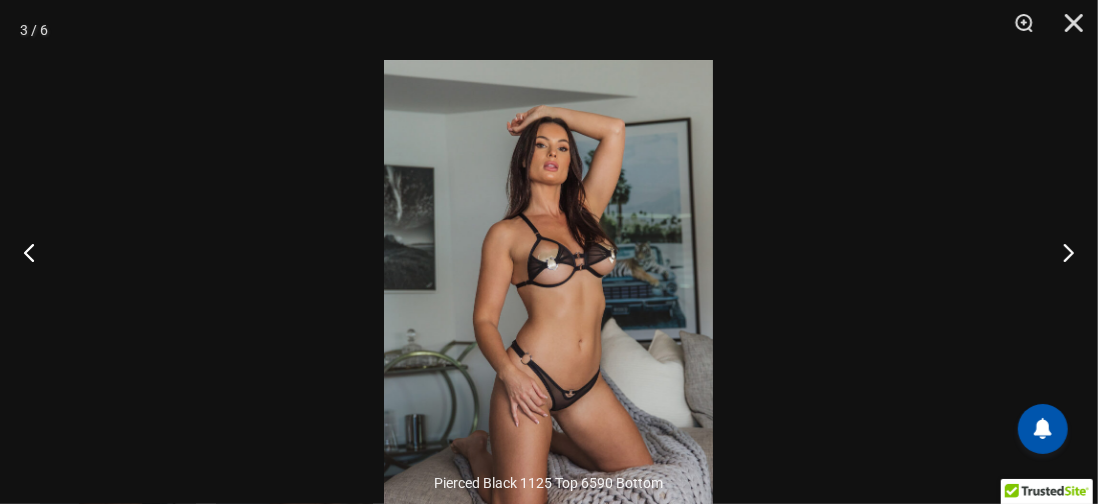 click at bounding box center (1060, 252) 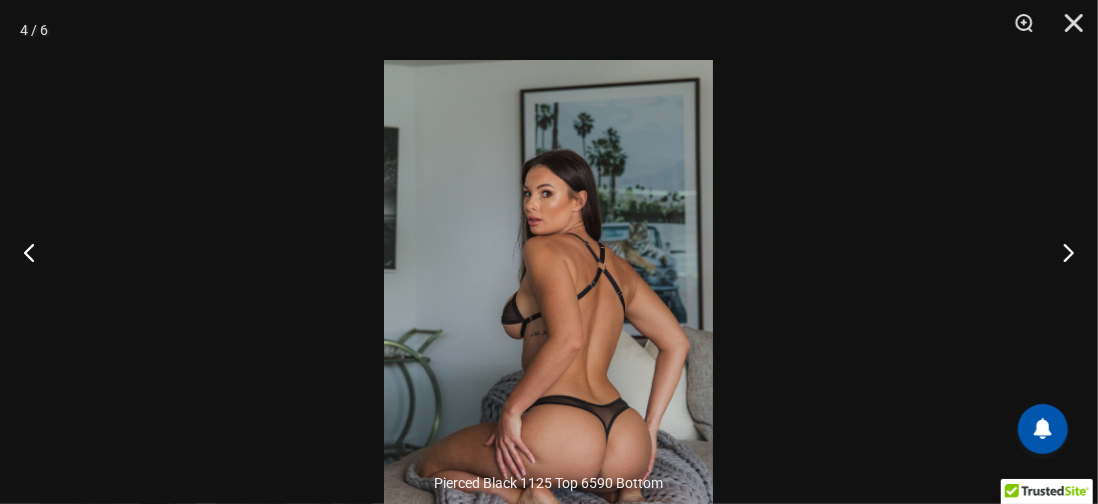 click at bounding box center [1060, 252] 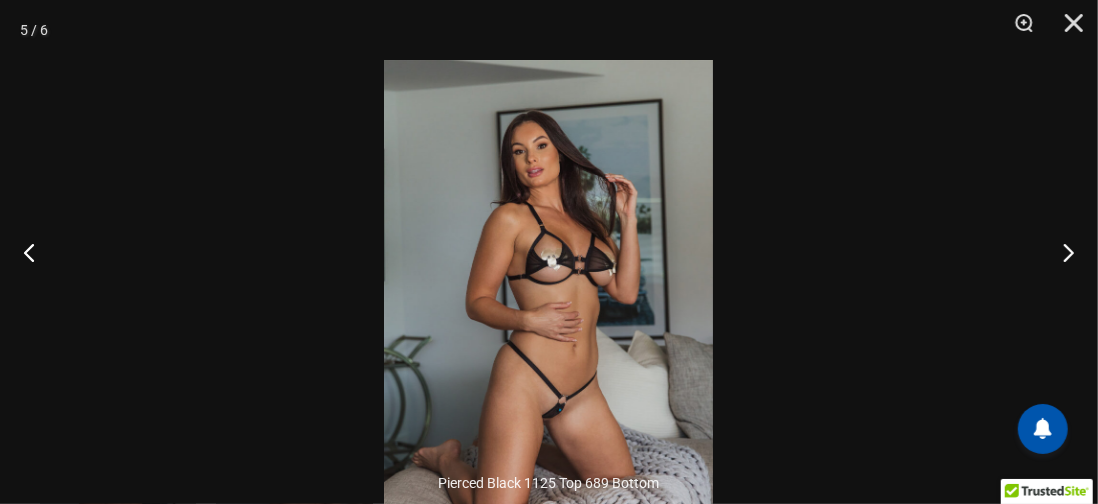 click at bounding box center [549, 252] 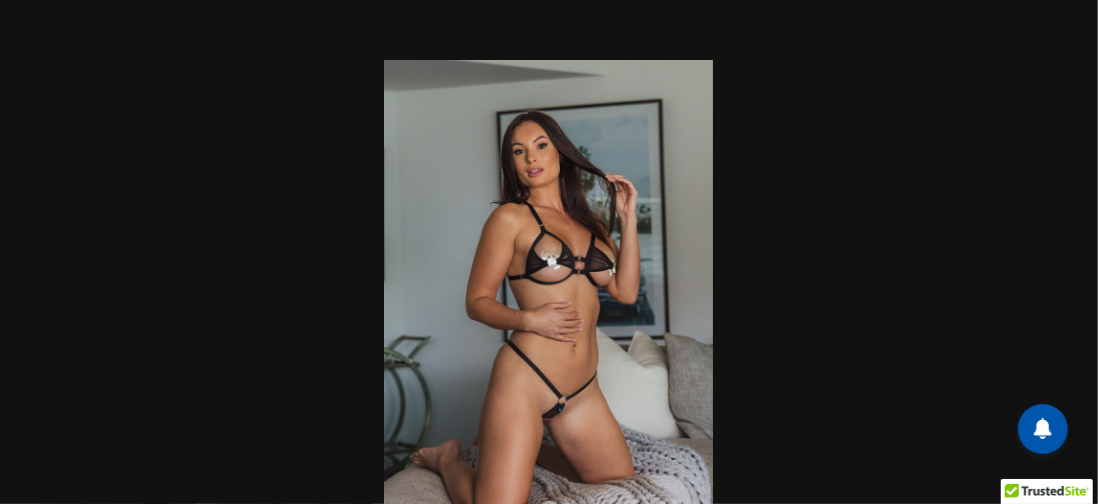 click at bounding box center (549, 252) 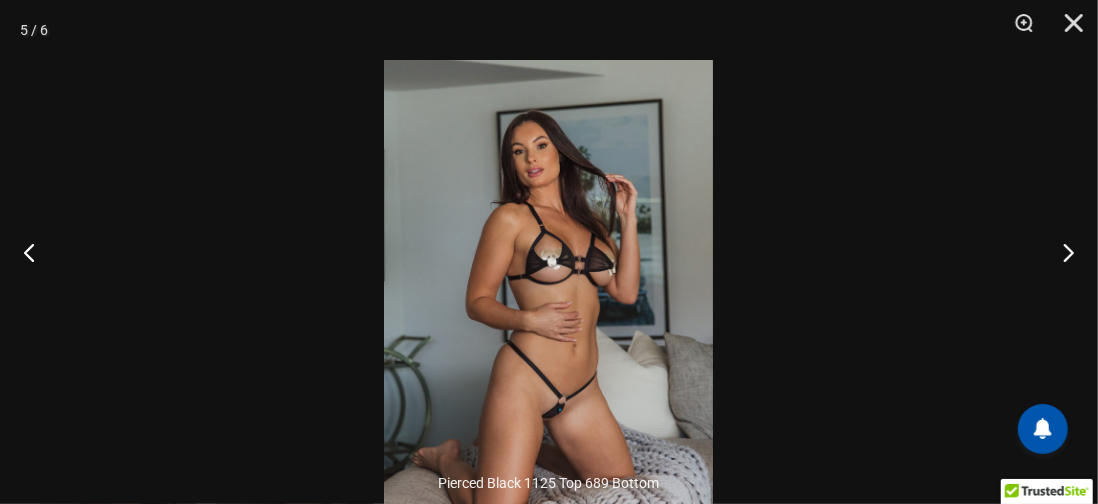 click at bounding box center [1060, 252] 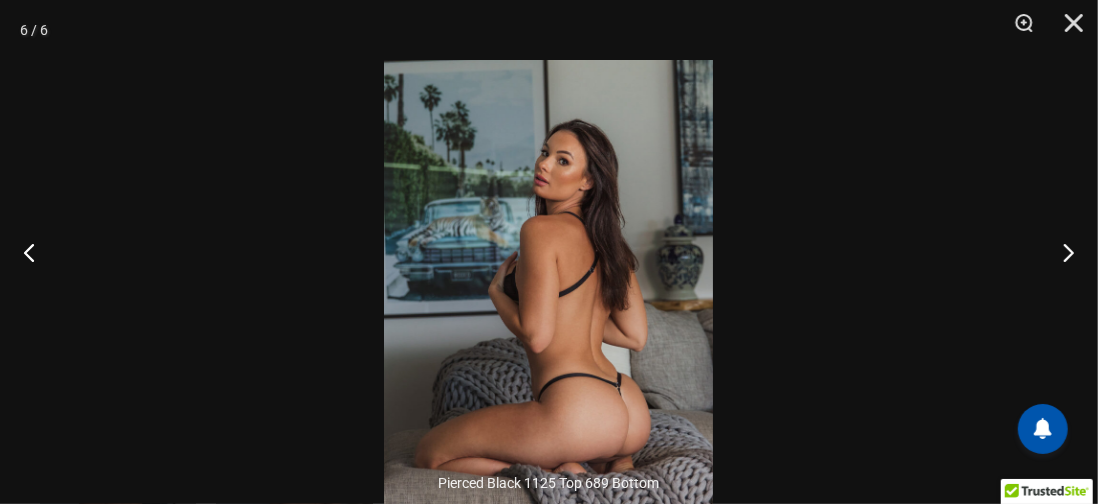click at bounding box center (1060, 252) 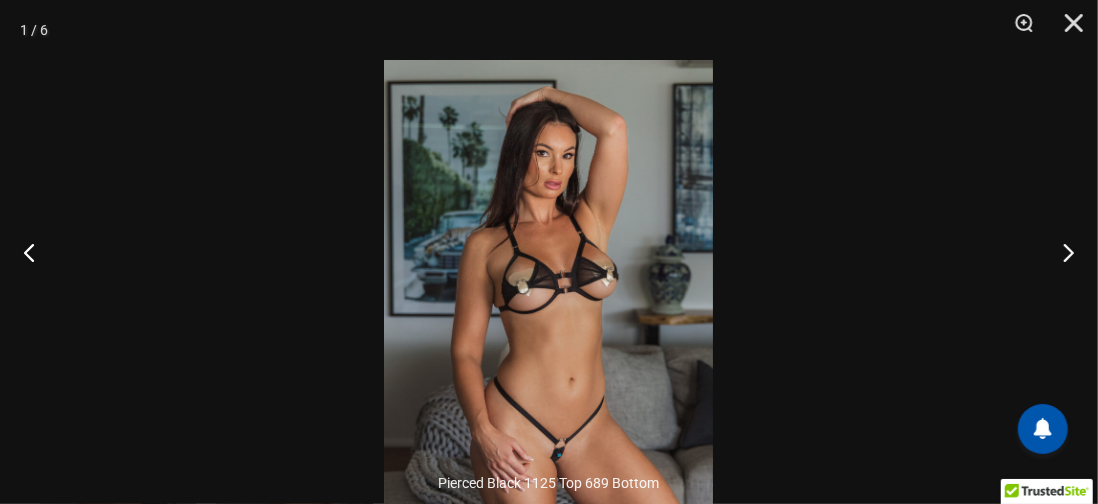 click at bounding box center [1060, 252] 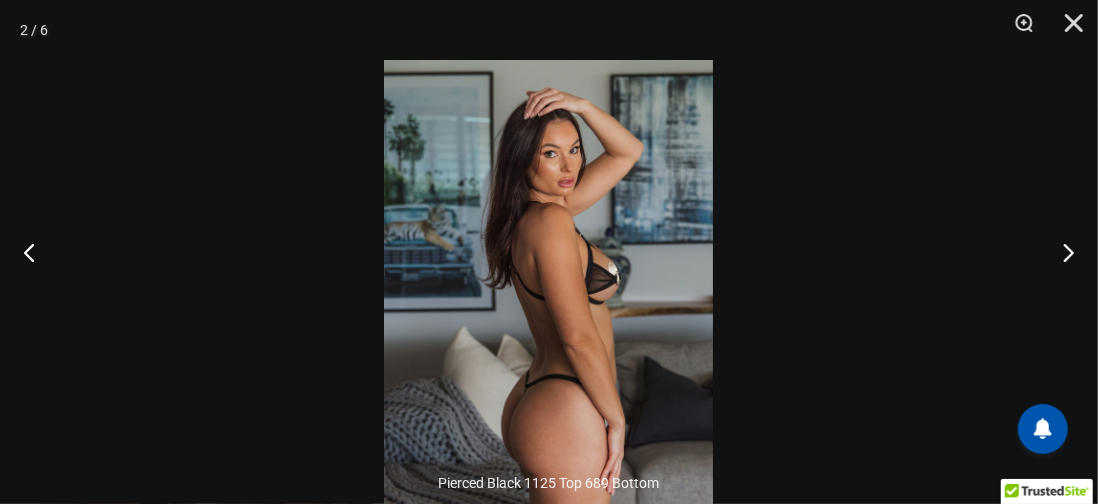click at bounding box center [1060, 252] 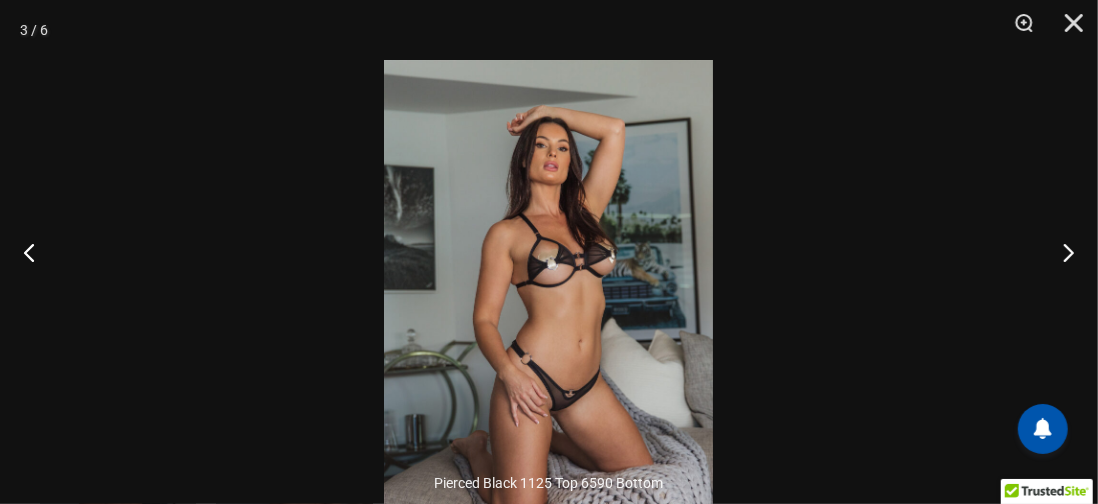 click at bounding box center (1060, 252) 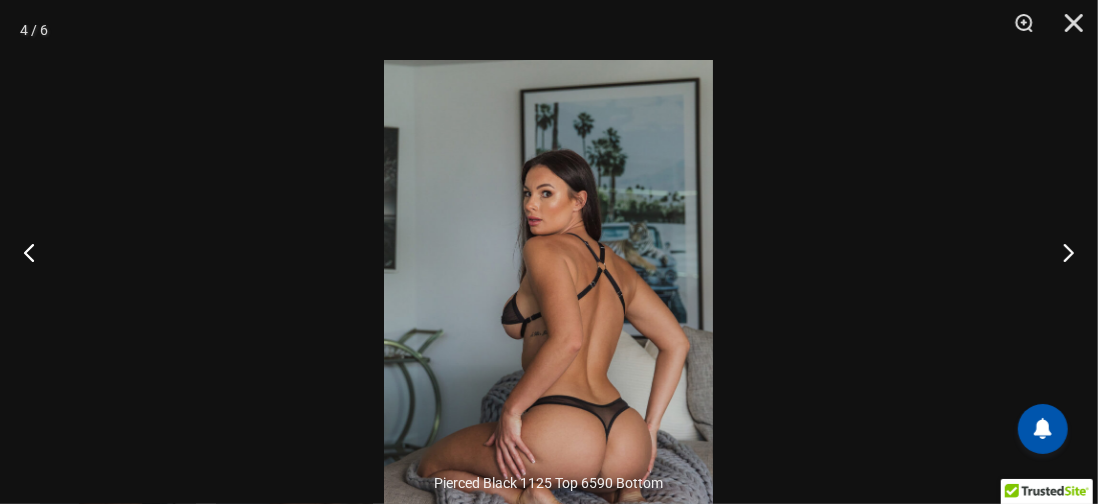 click at bounding box center (1067, 30) 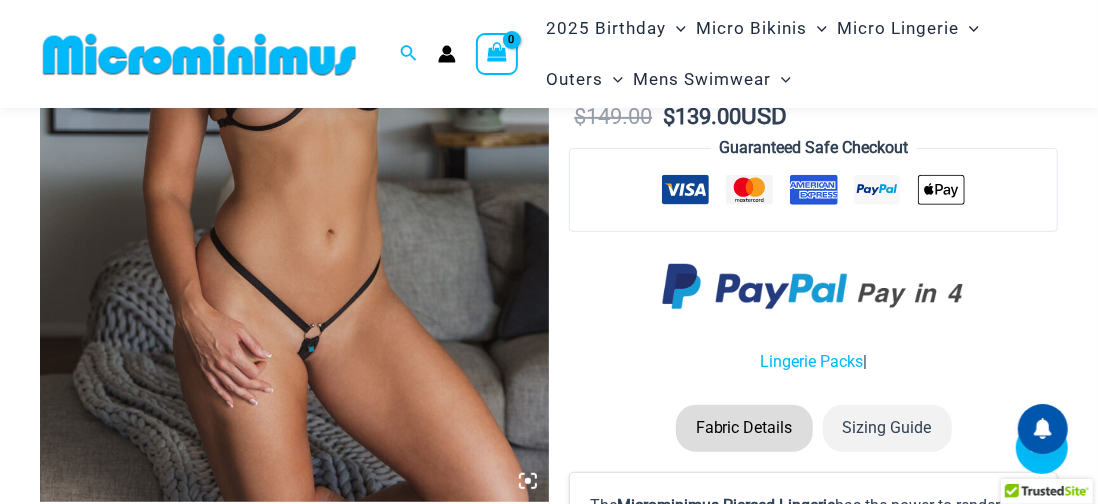 scroll, scrollTop: 342, scrollLeft: 0, axis: vertical 